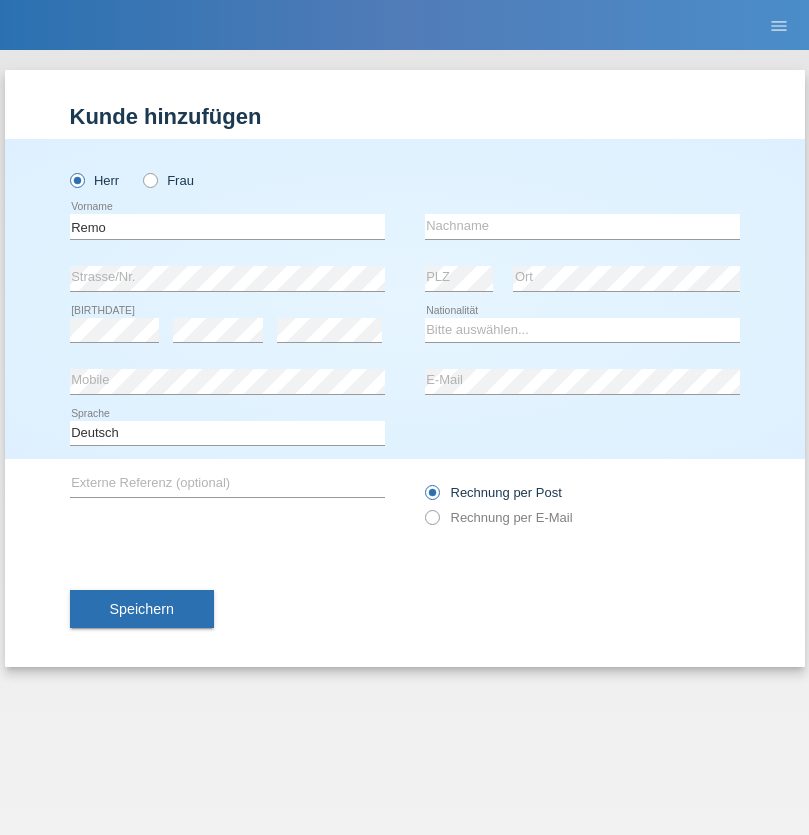 scroll, scrollTop: 0, scrollLeft: 0, axis: both 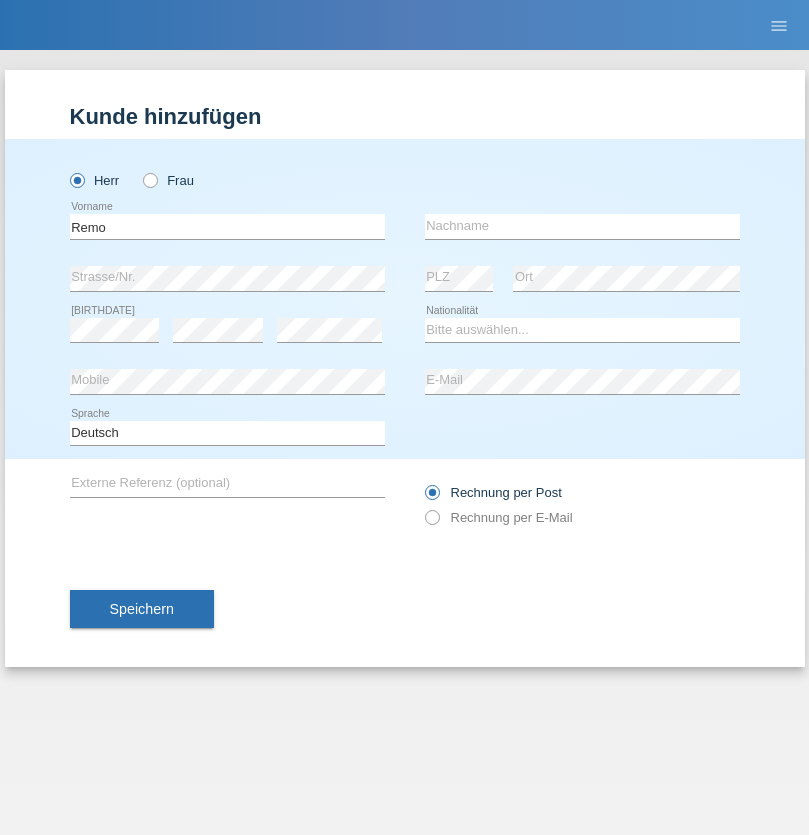 type on "[FIRST]" 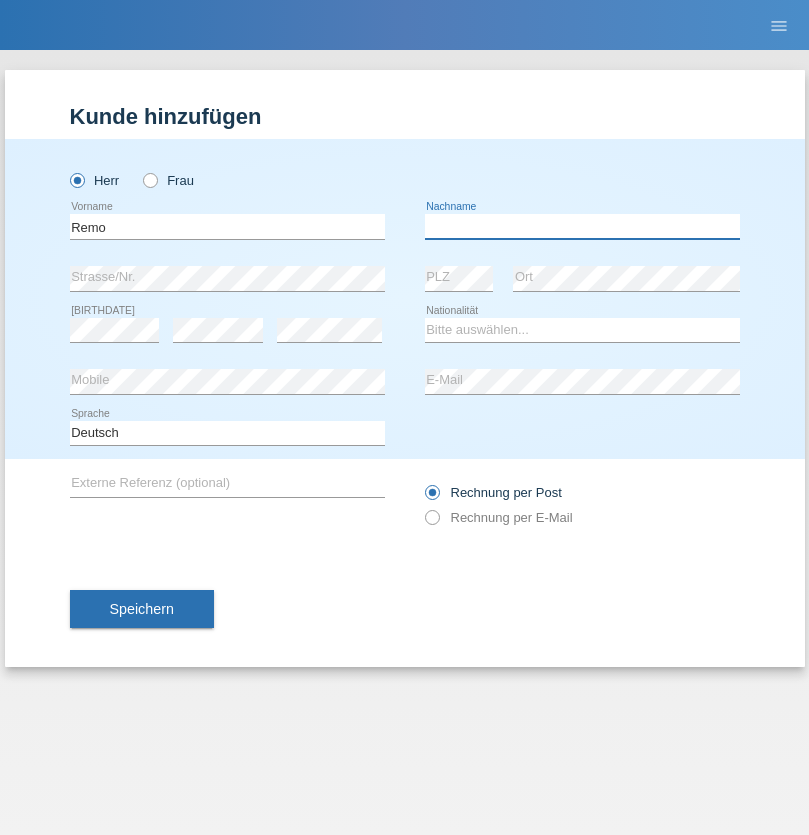 click at bounding box center (582, 226) 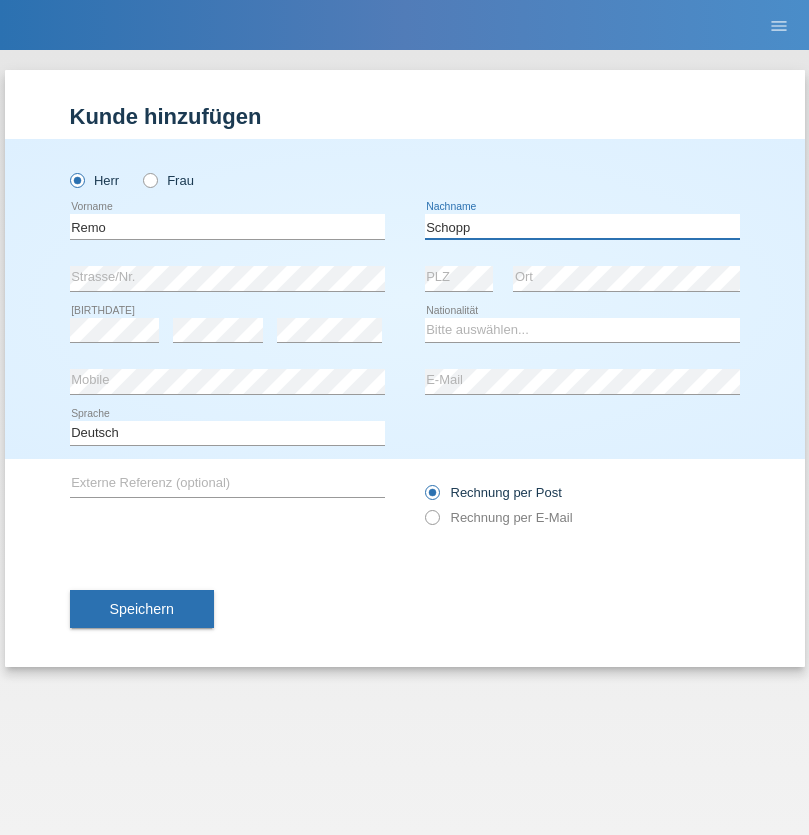 type on "[LAST]" 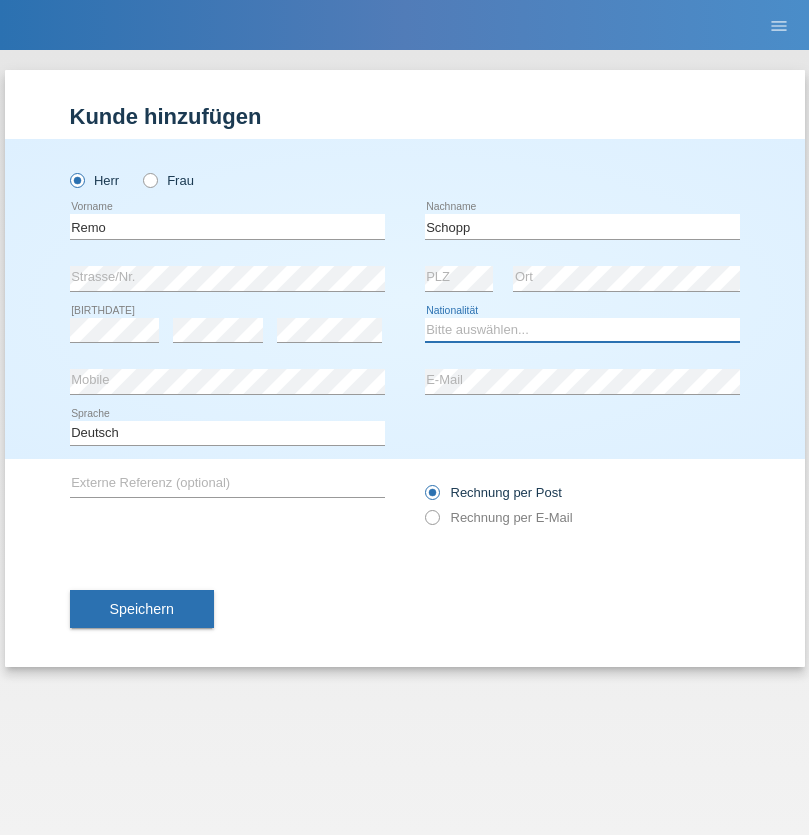 select on "CH" 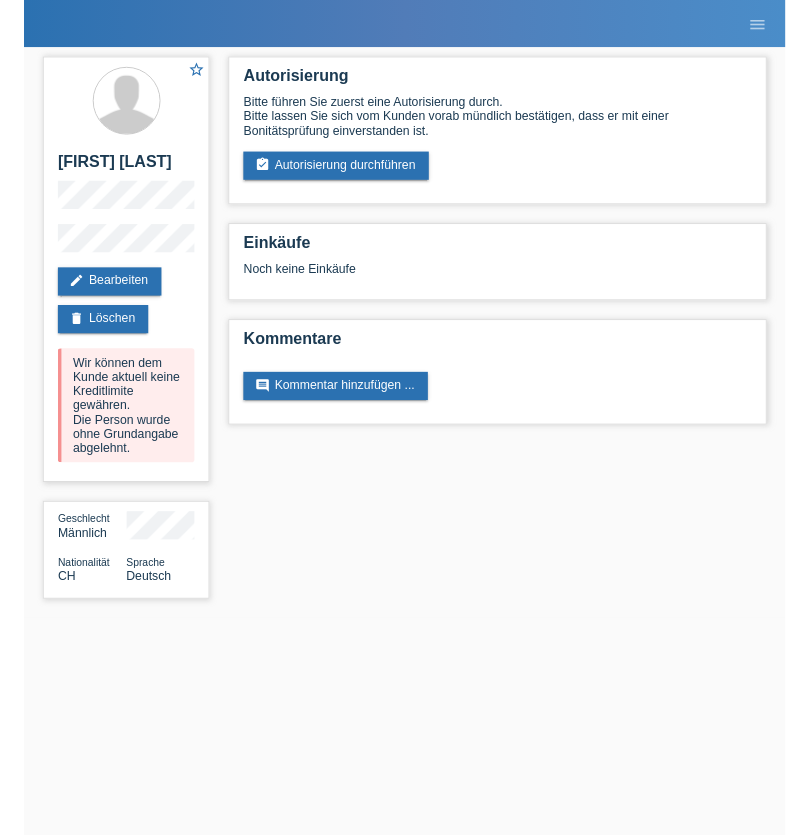 scroll, scrollTop: 0, scrollLeft: 0, axis: both 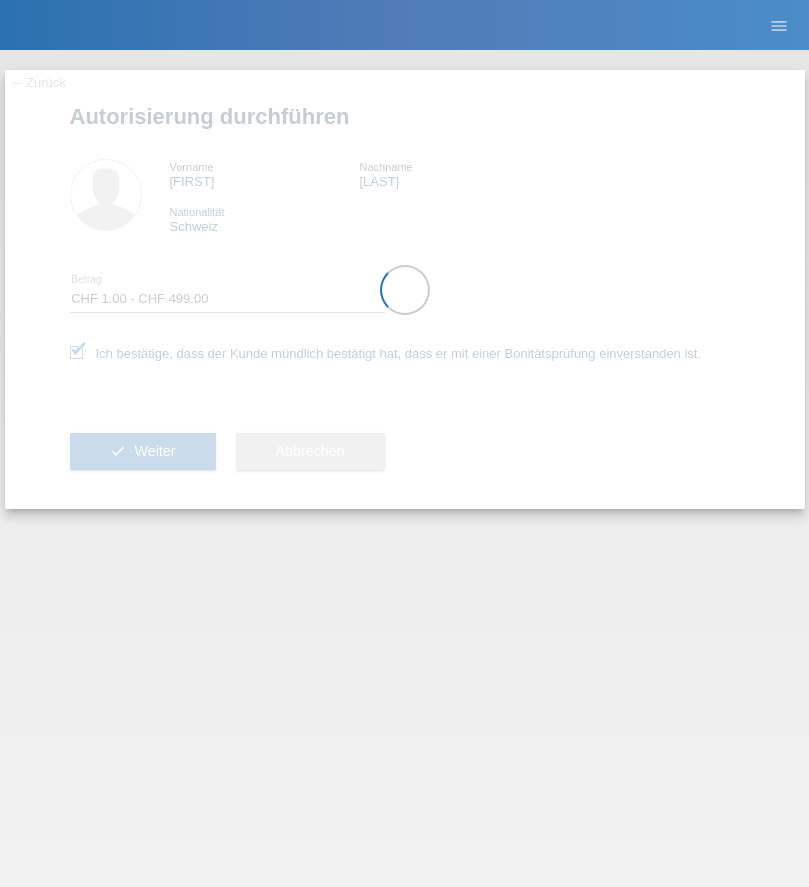 select on "1" 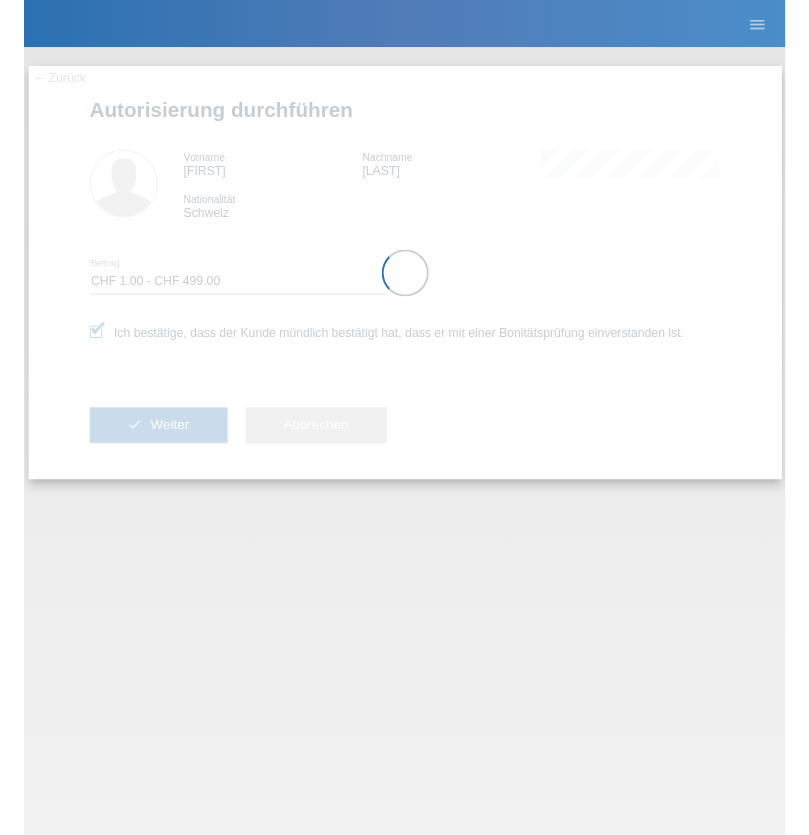scroll, scrollTop: 0, scrollLeft: 0, axis: both 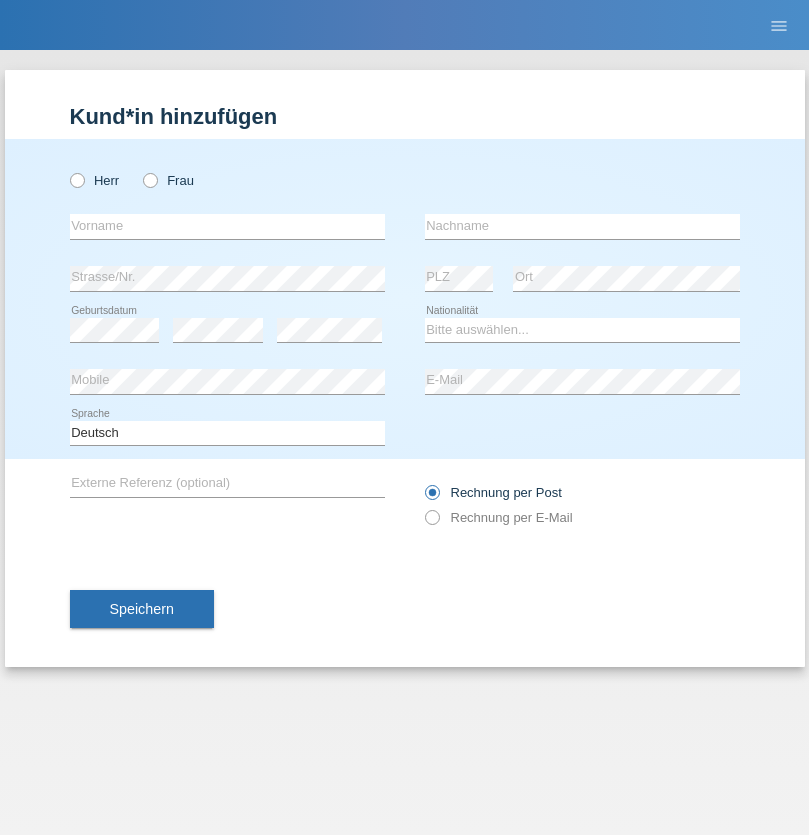 radio on "true" 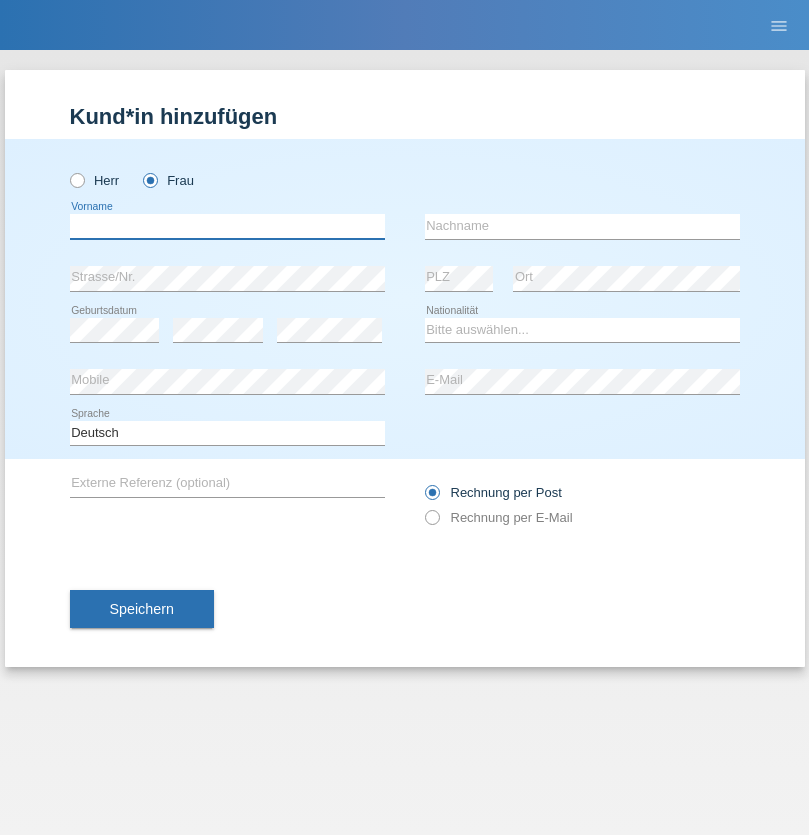 click at bounding box center (227, 226) 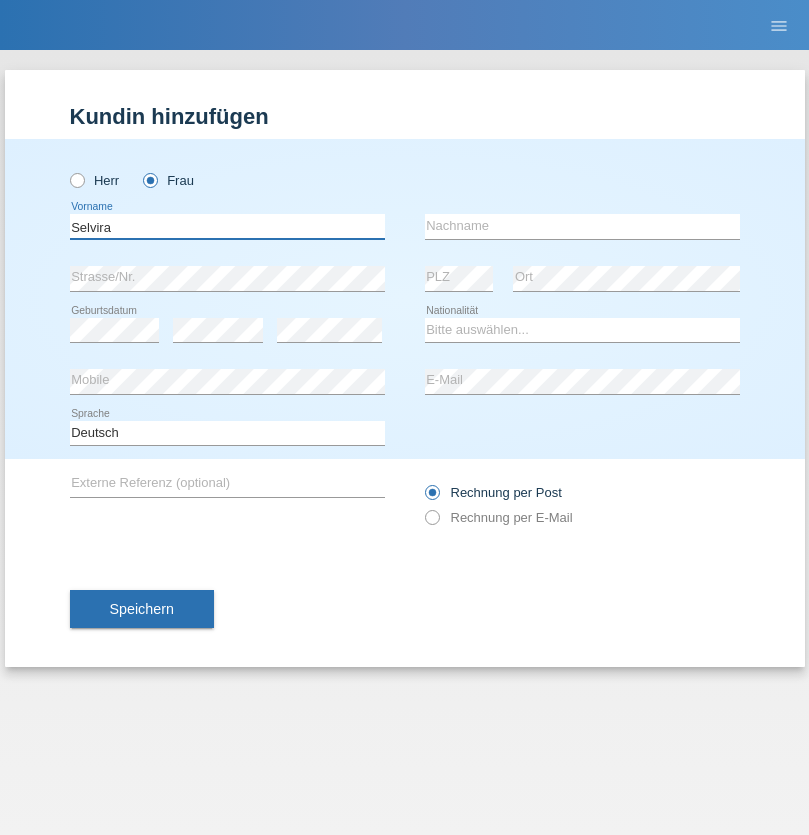 type on "Selvira" 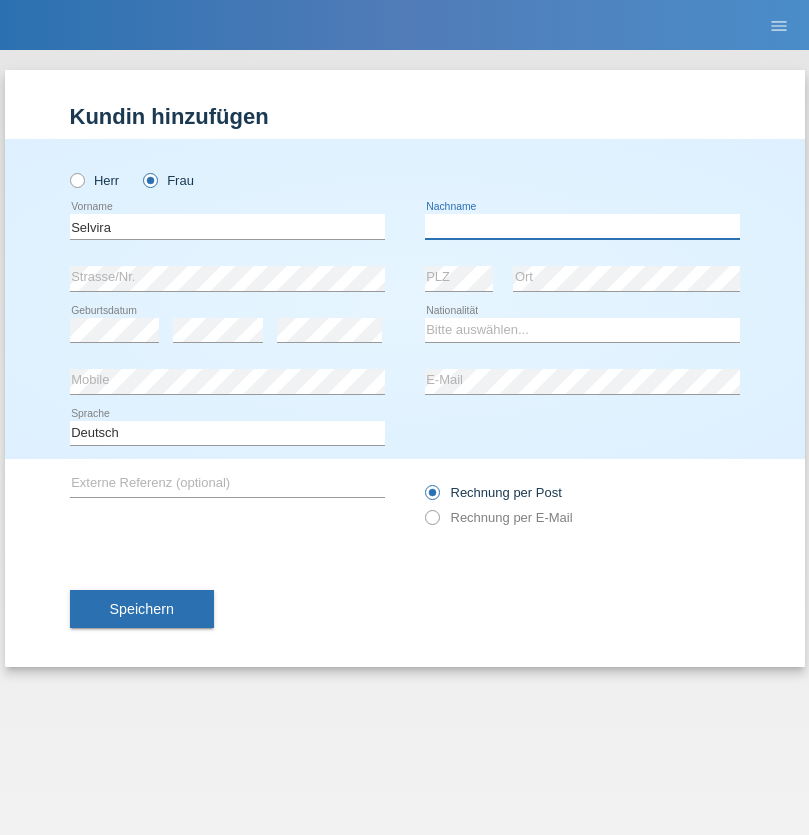 click at bounding box center [582, 226] 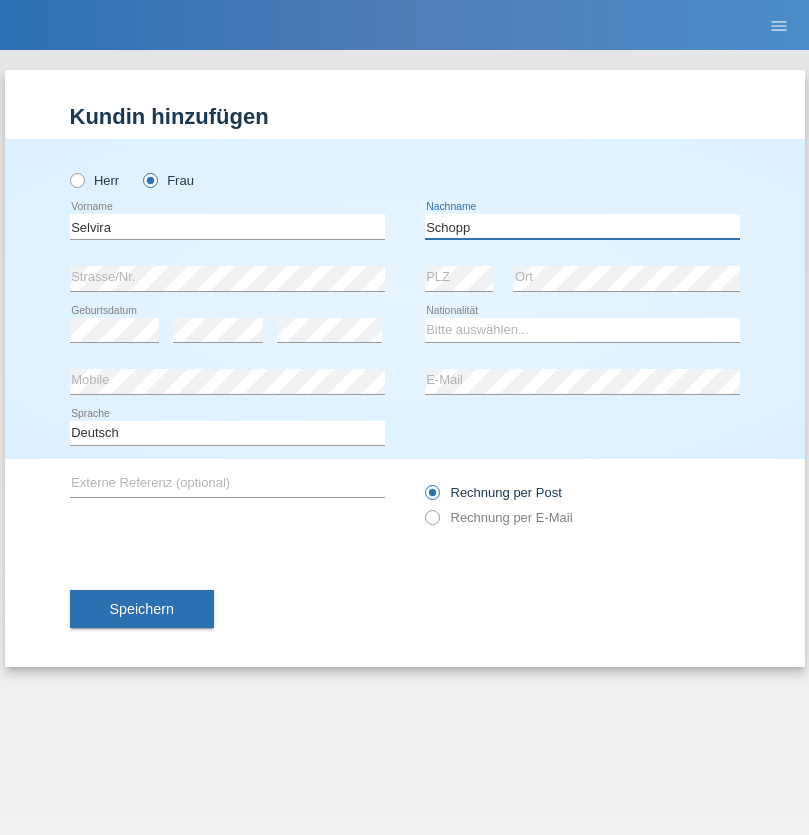 type on "Schopp" 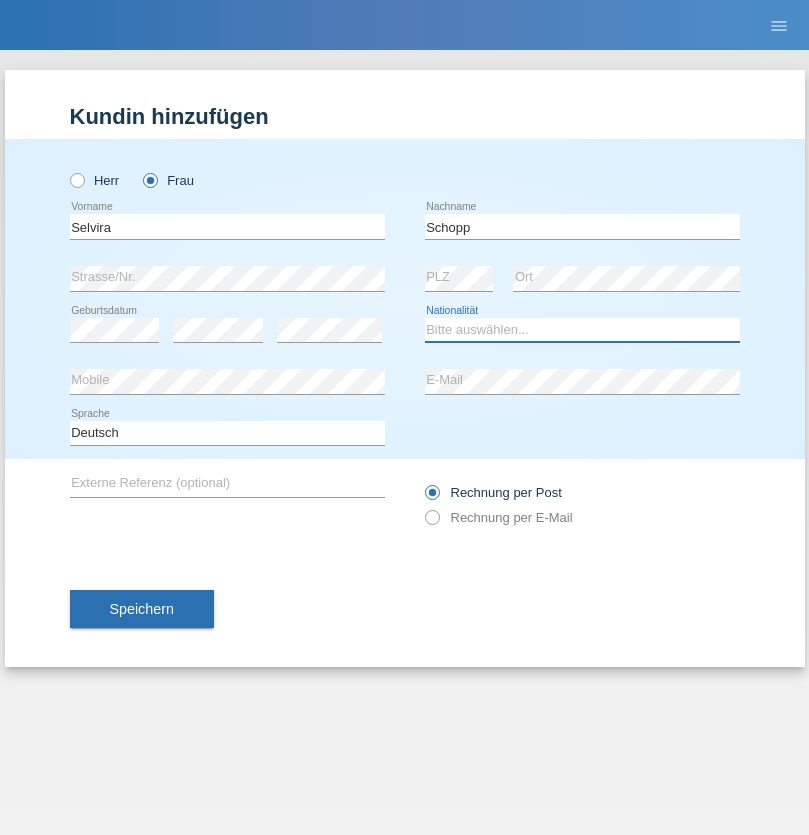 select on "CH" 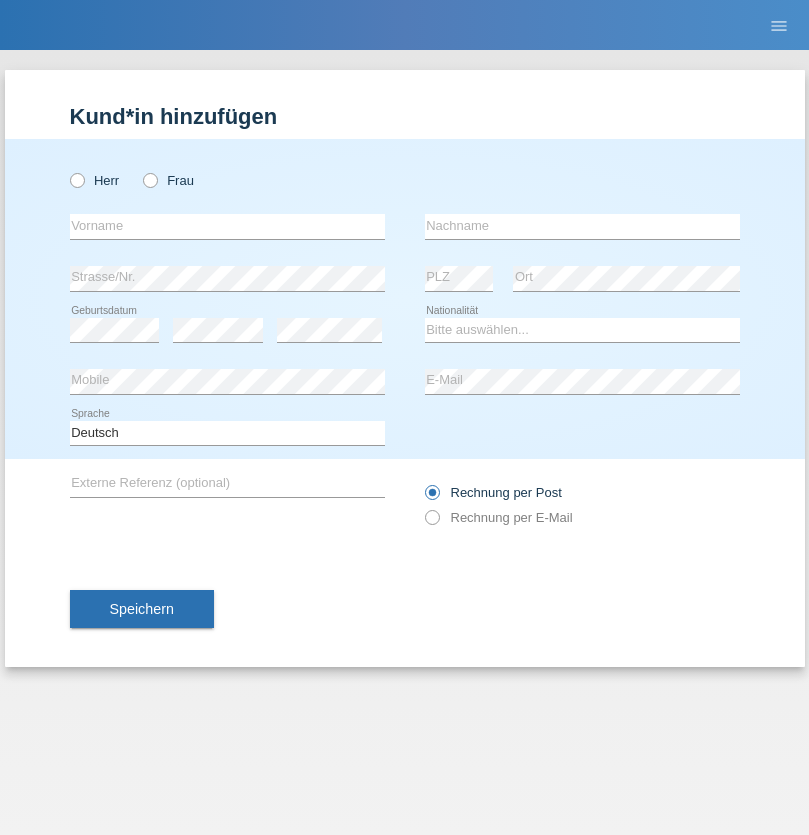 scroll, scrollTop: 0, scrollLeft: 0, axis: both 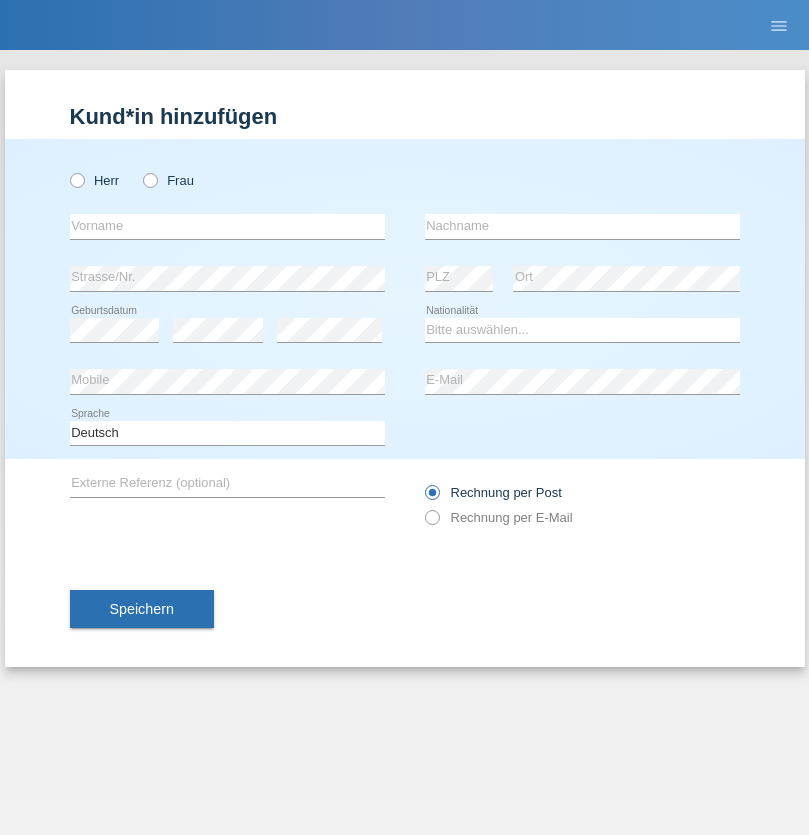 radio on "true" 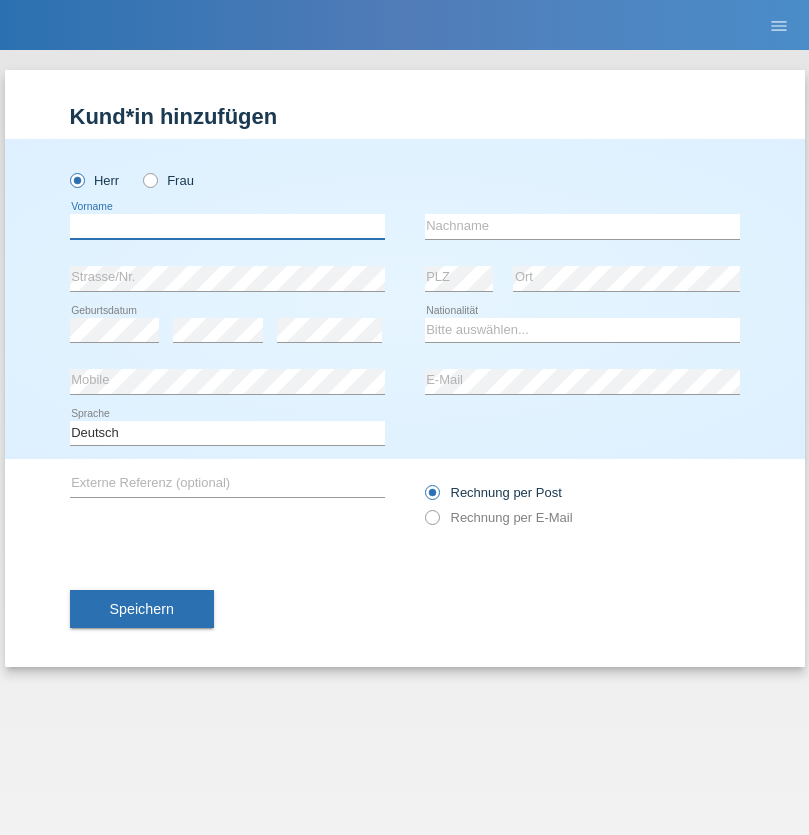 click at bounding box center [227, 226] 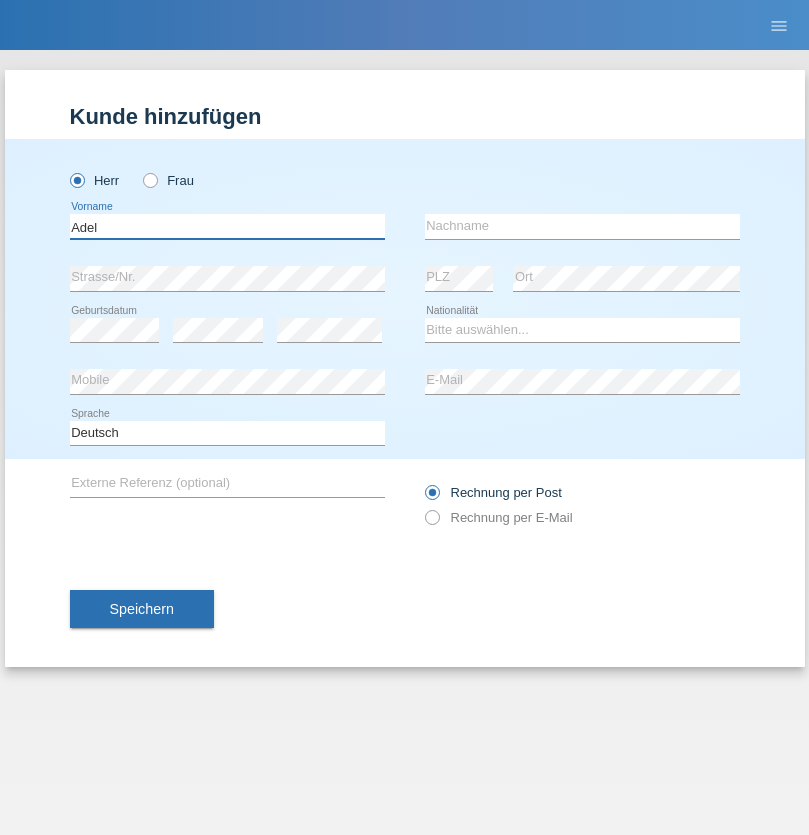 type on "Adel" 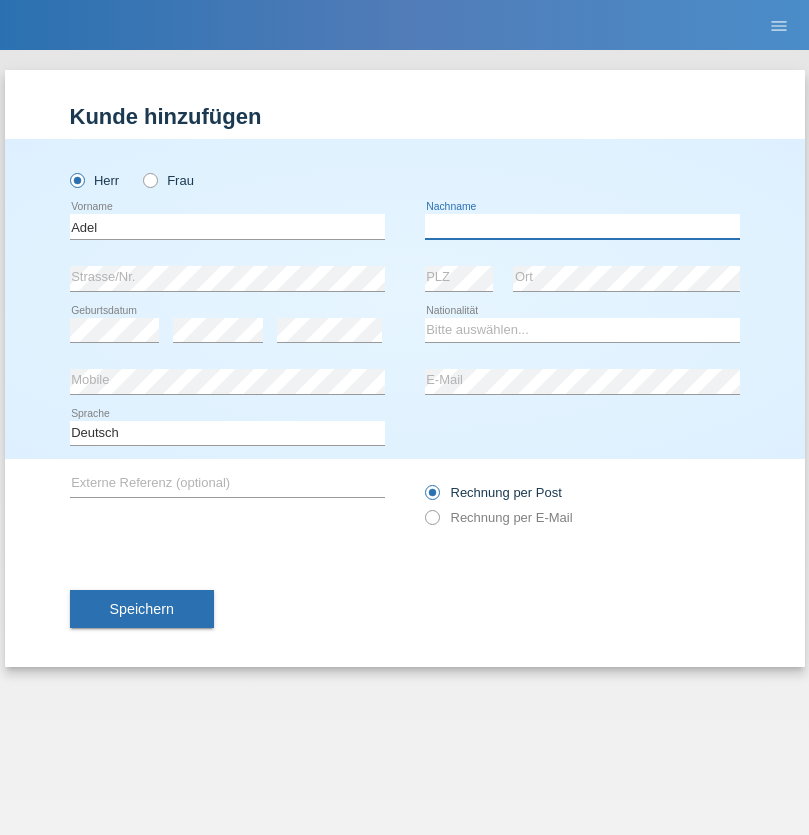 click at bounding box center (582, 226) 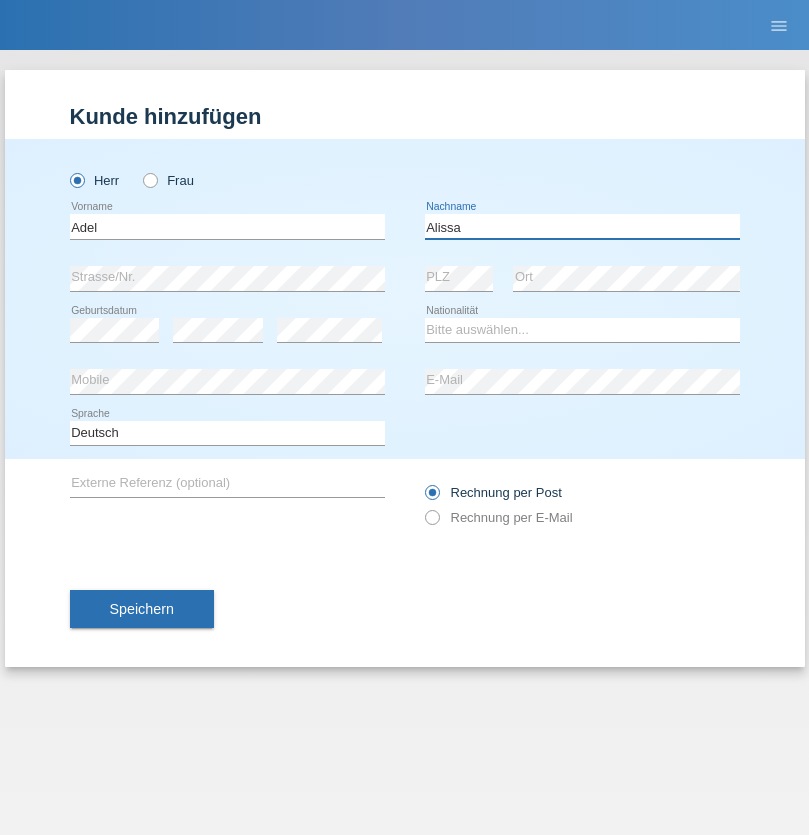 type on "Alissa" 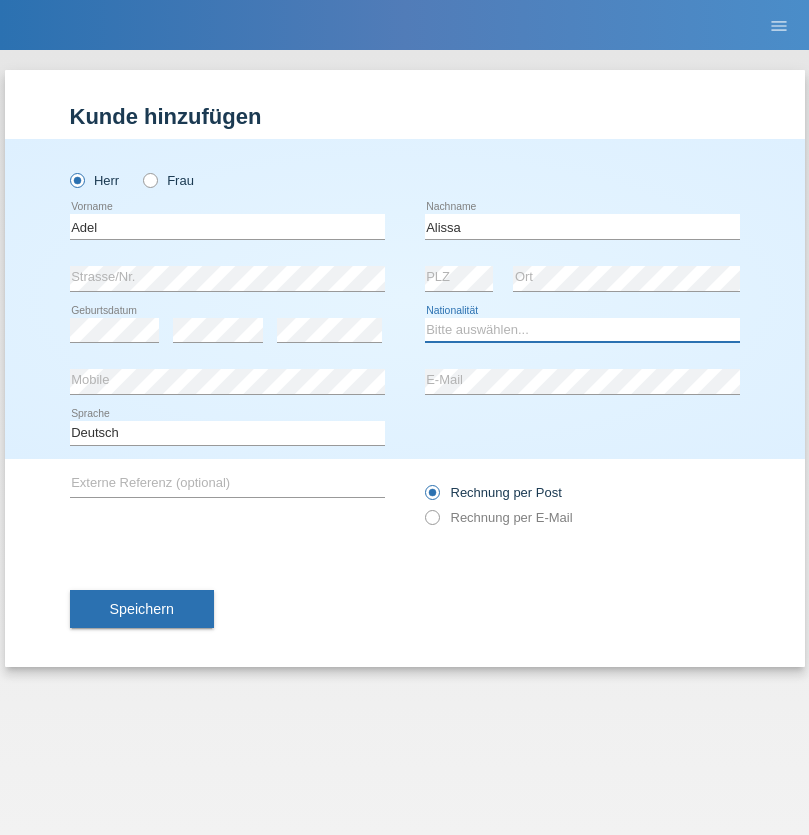 select on "SY" 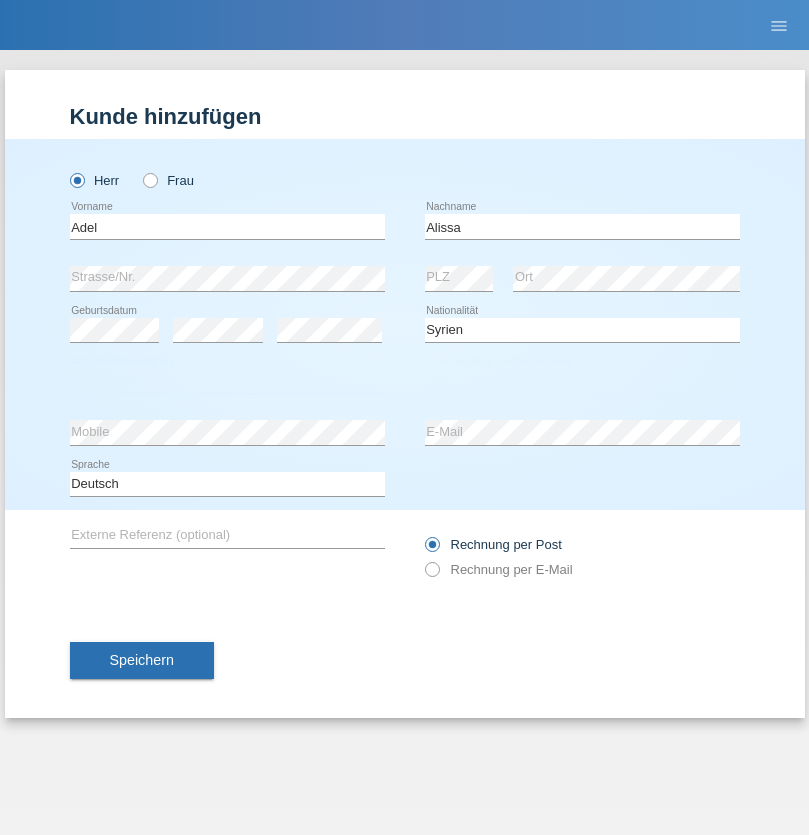 select on "C" 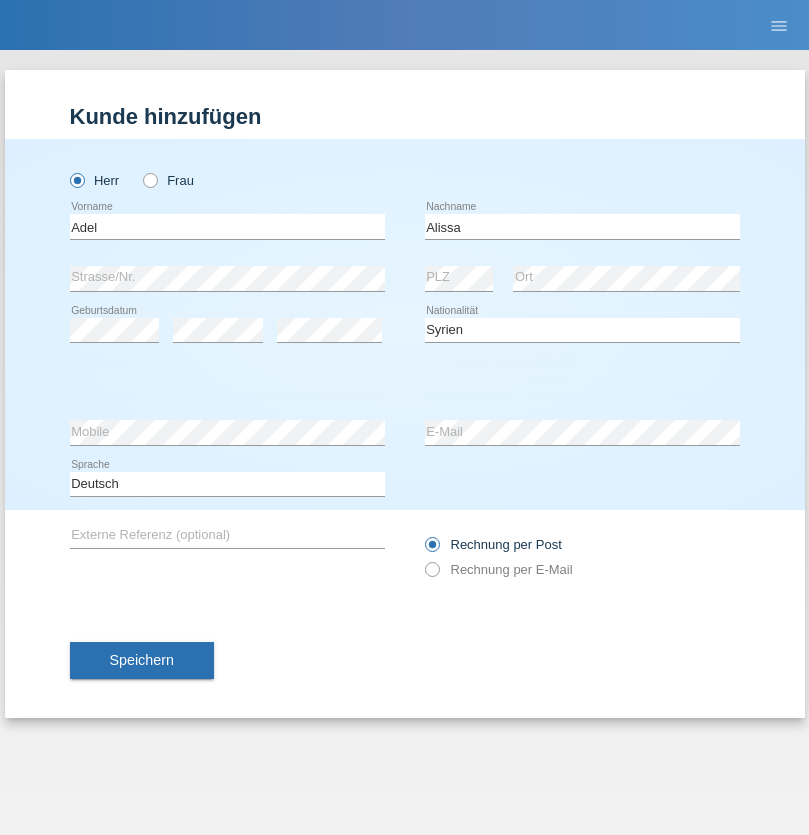 select on "20" 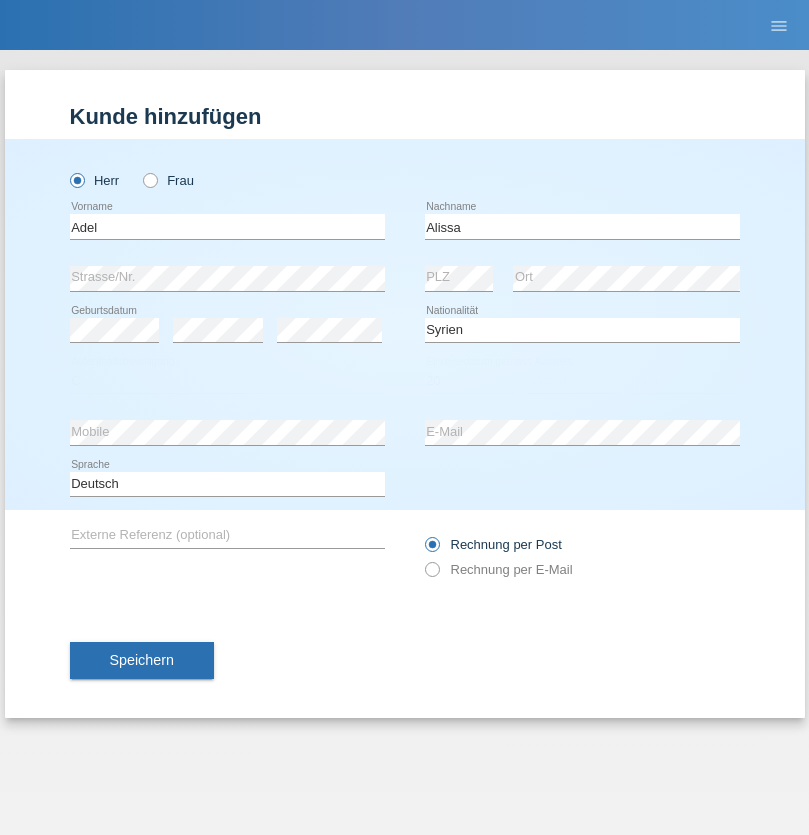 select on "09" 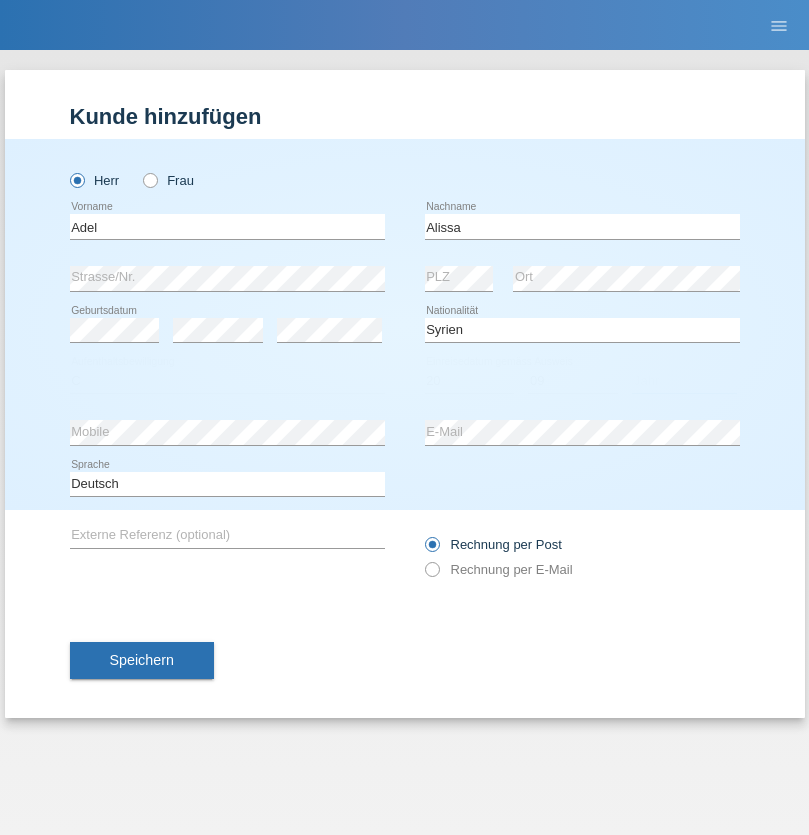 select on "2018" 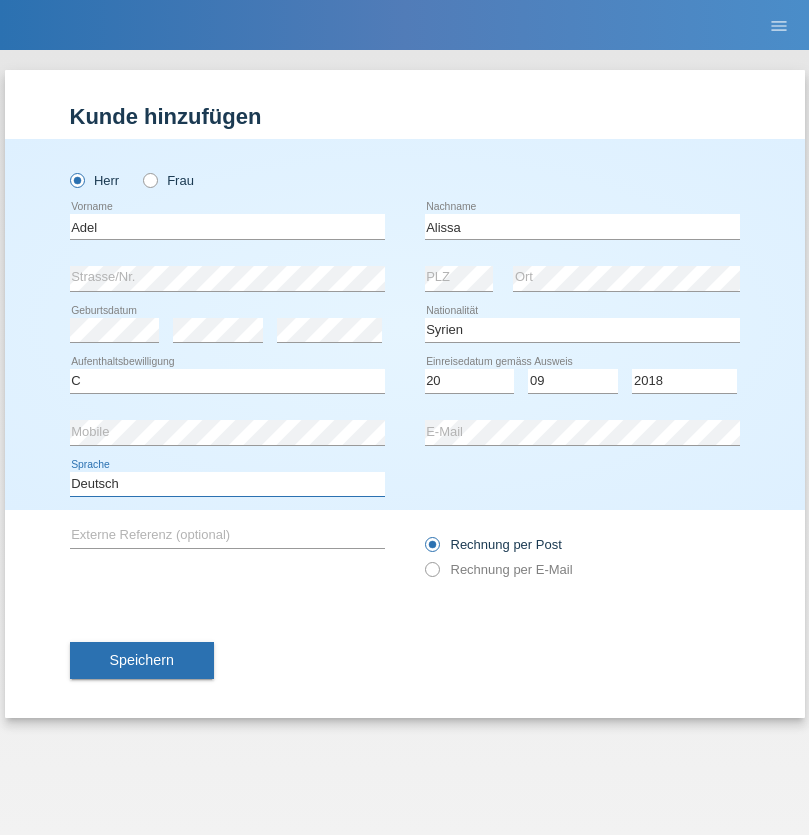 select on "en" 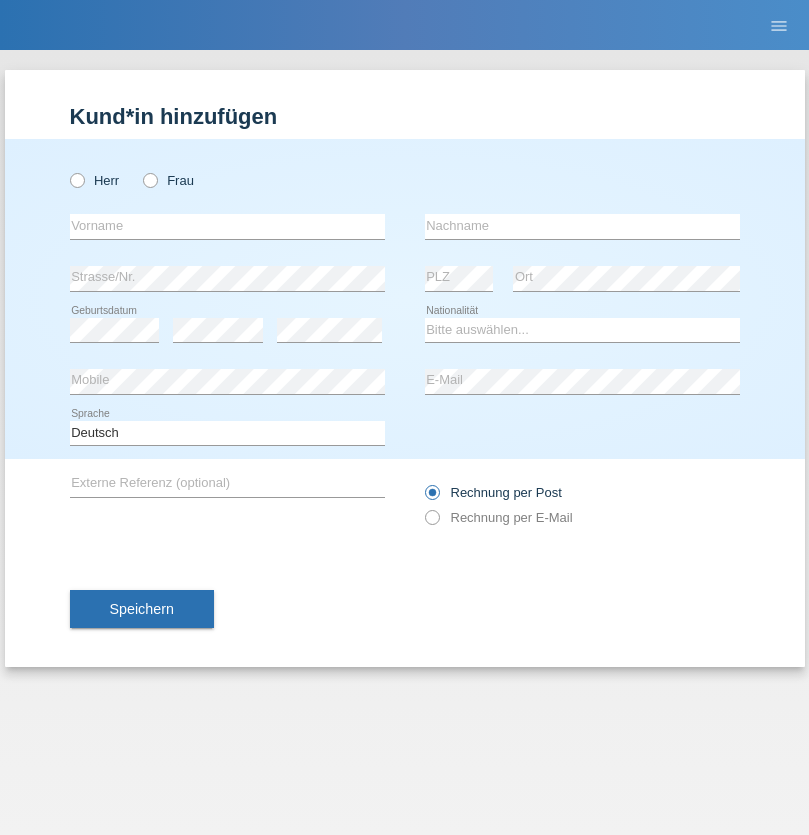 scroll, scrollTop: 0, scrollLeft: 0, axis: both 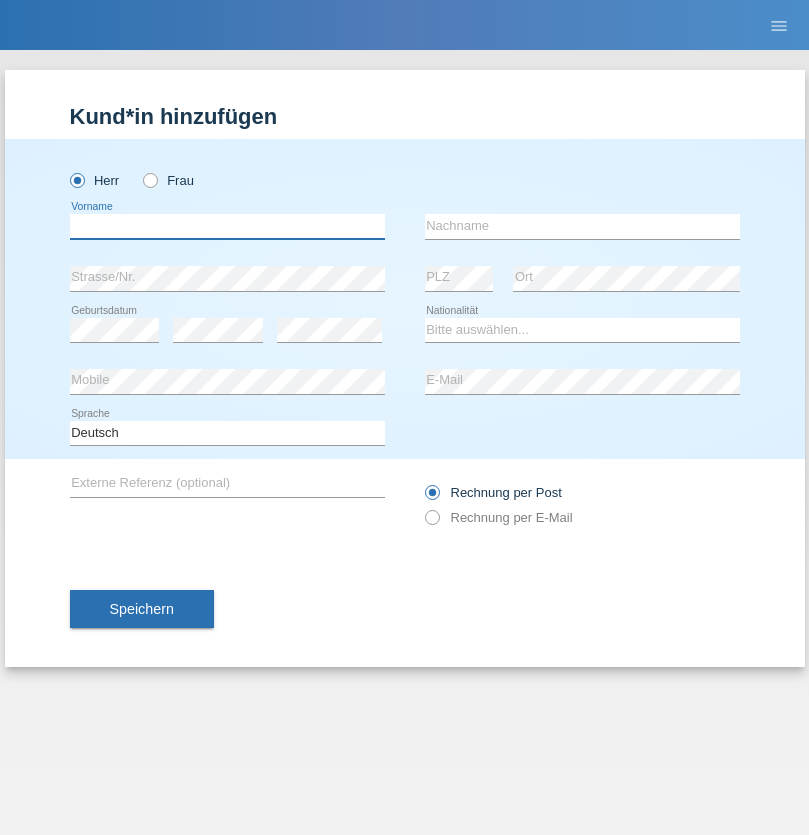 click at bounding box center [227, 226] 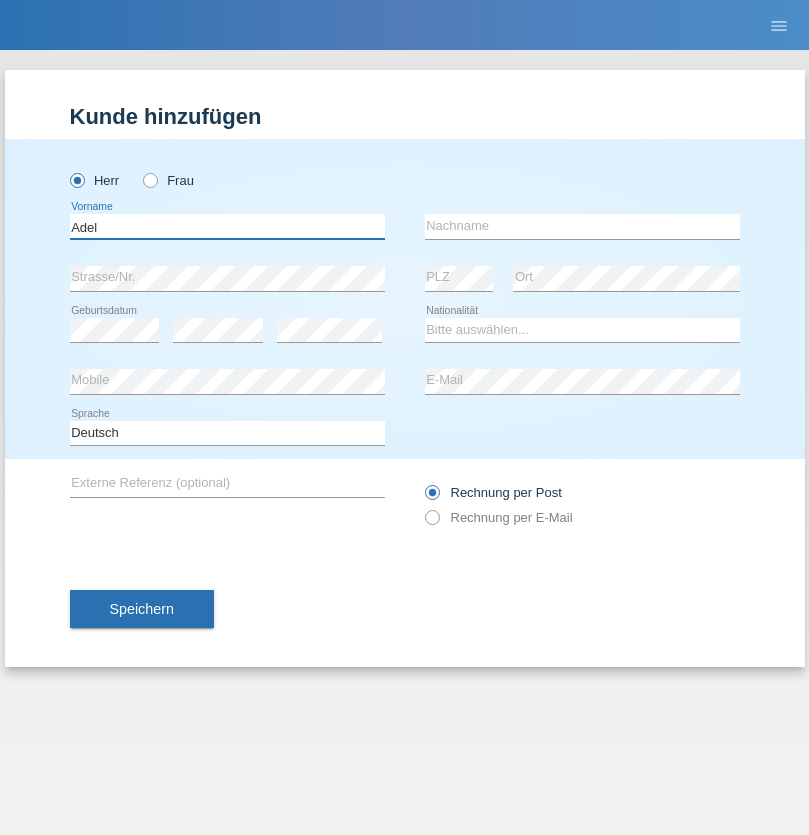 type on "Adel" 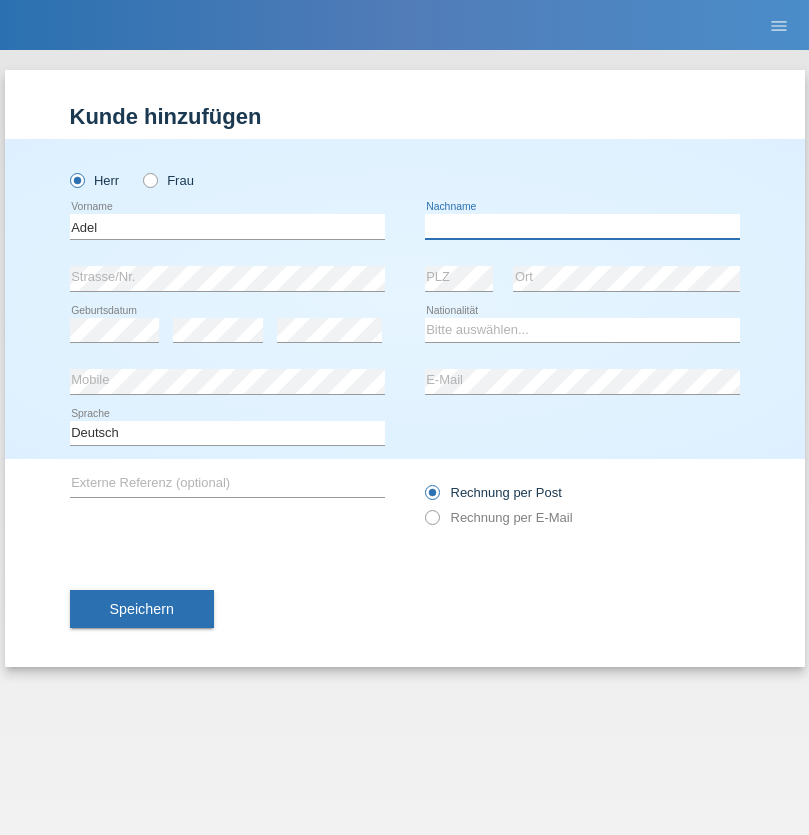 click at bounding box center [582, 226] 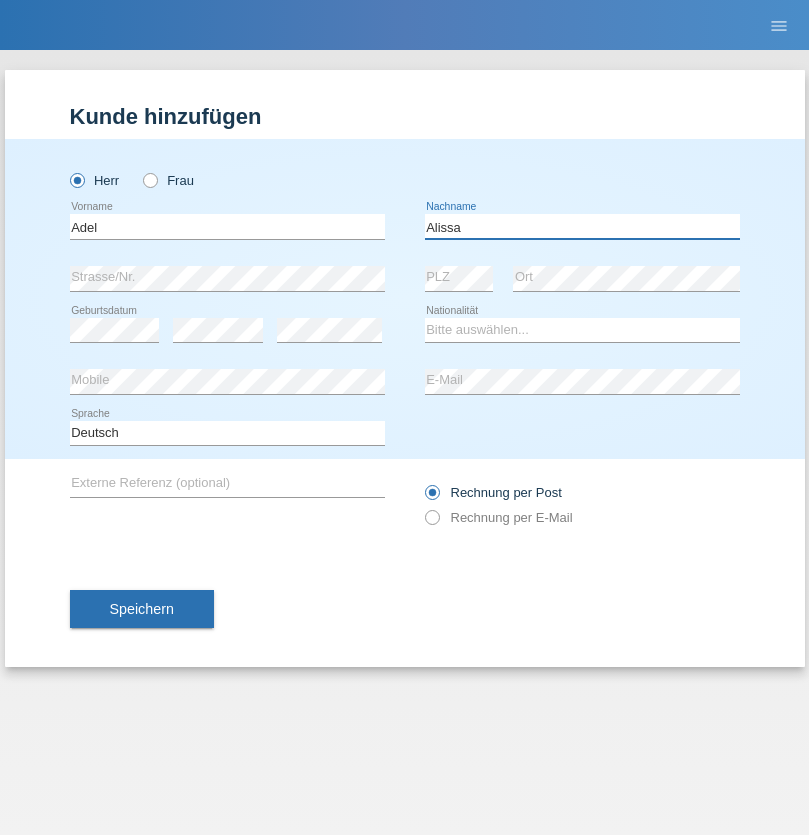 type on "Alissa" 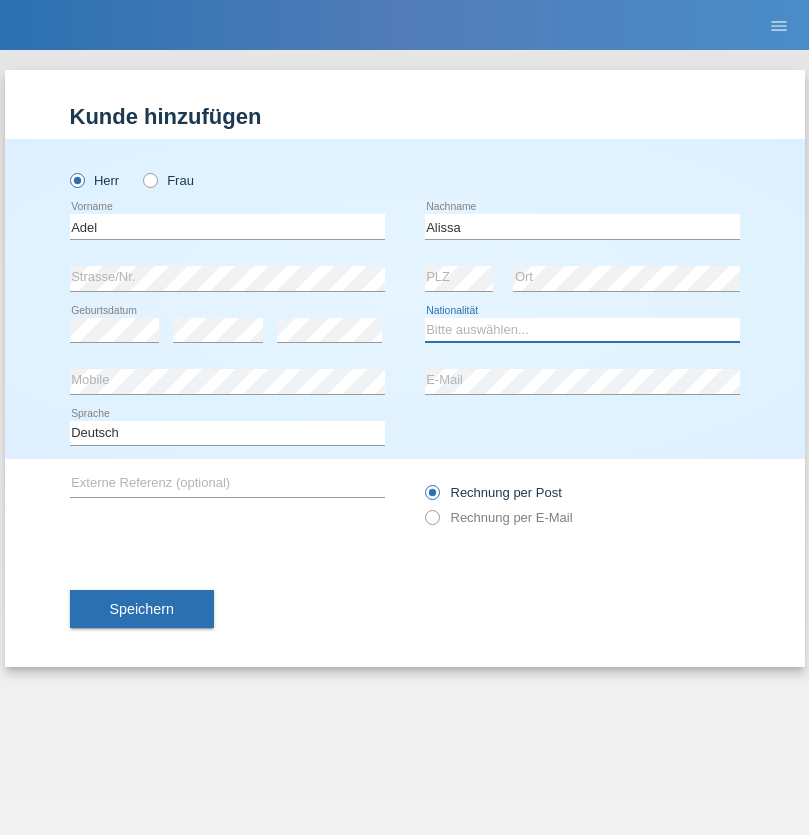select on "SY" 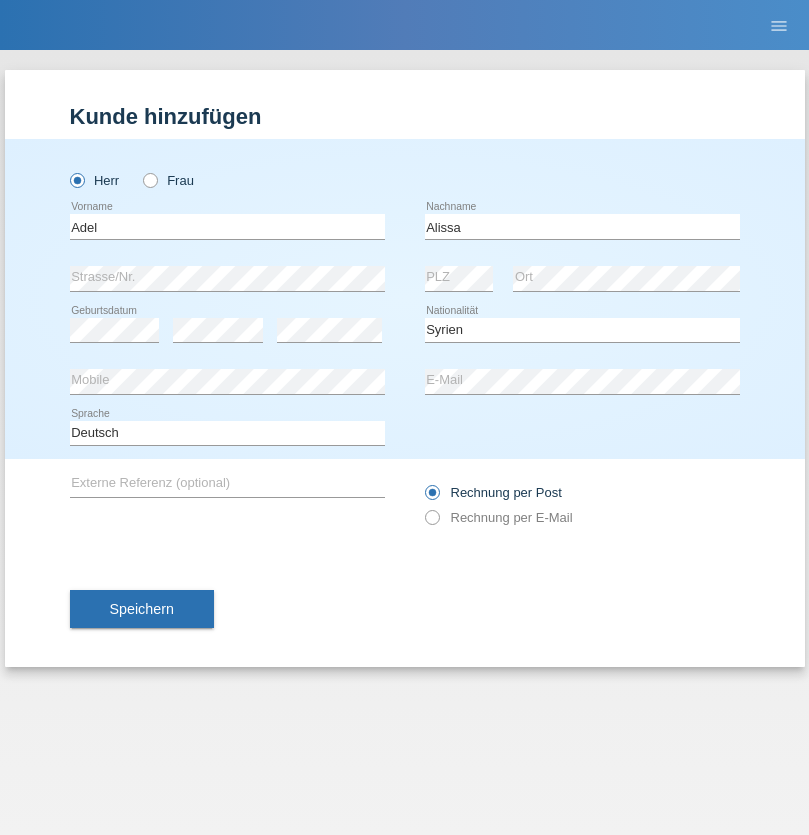 select on "C" 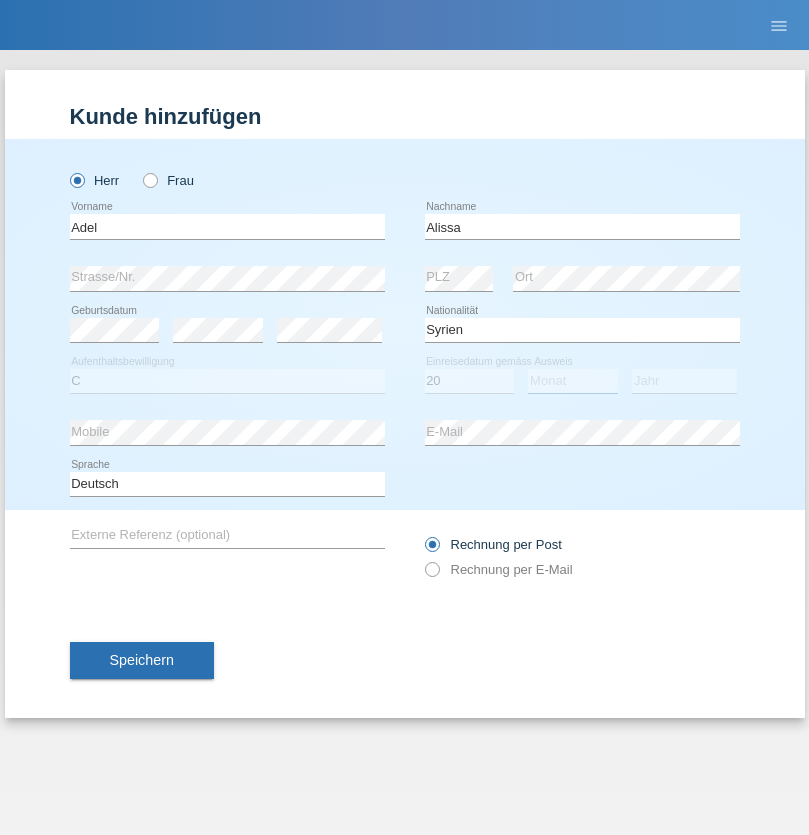select on "09" 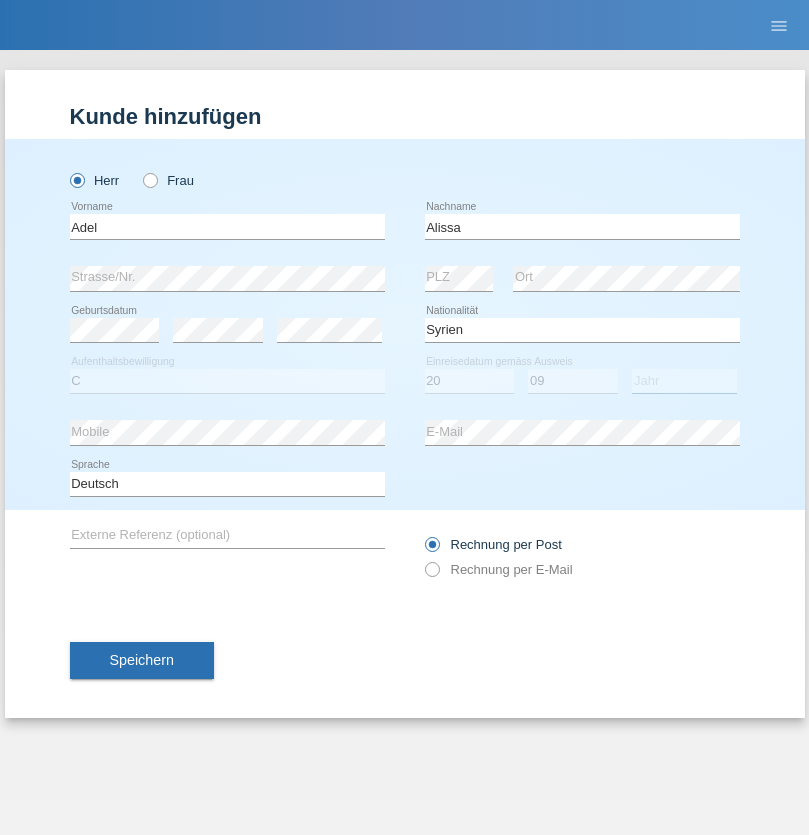 select on "2018" 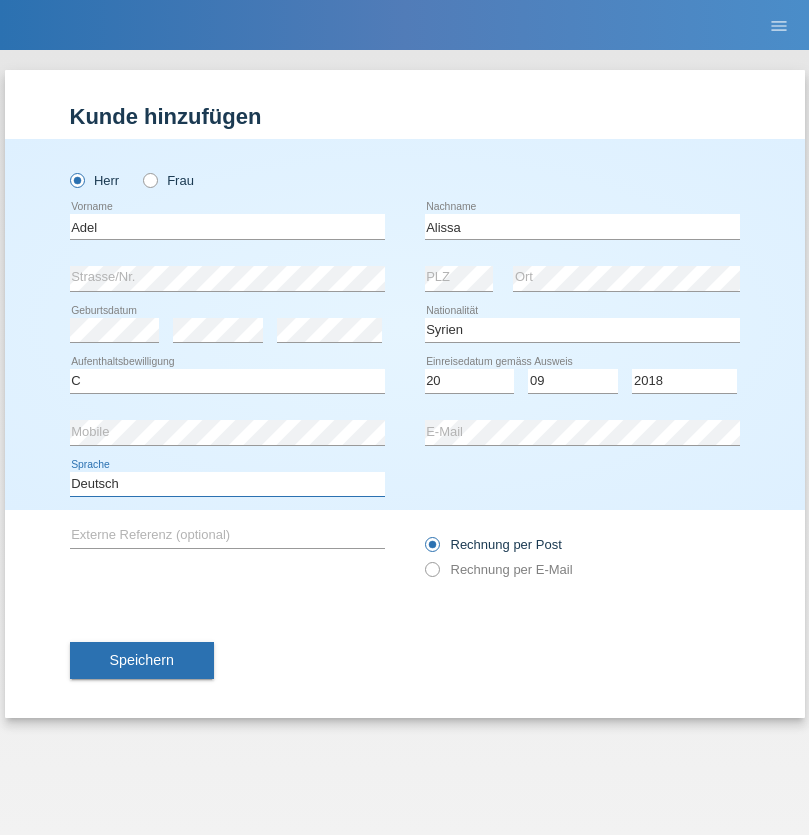 select on "en" 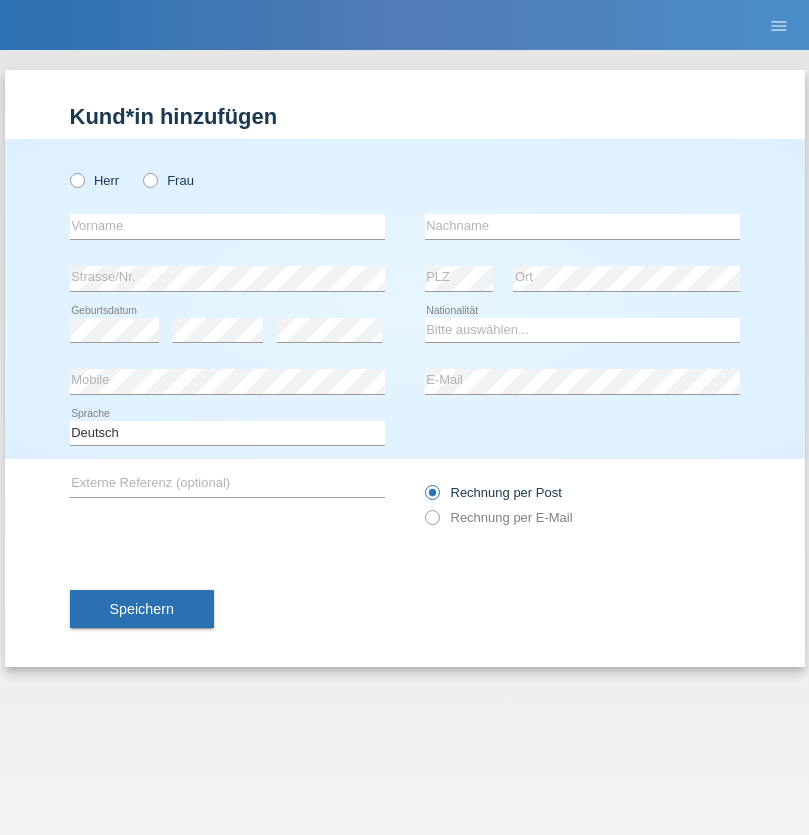 scroll, scrollTop: 0, scrollLeft: 0, axis: both 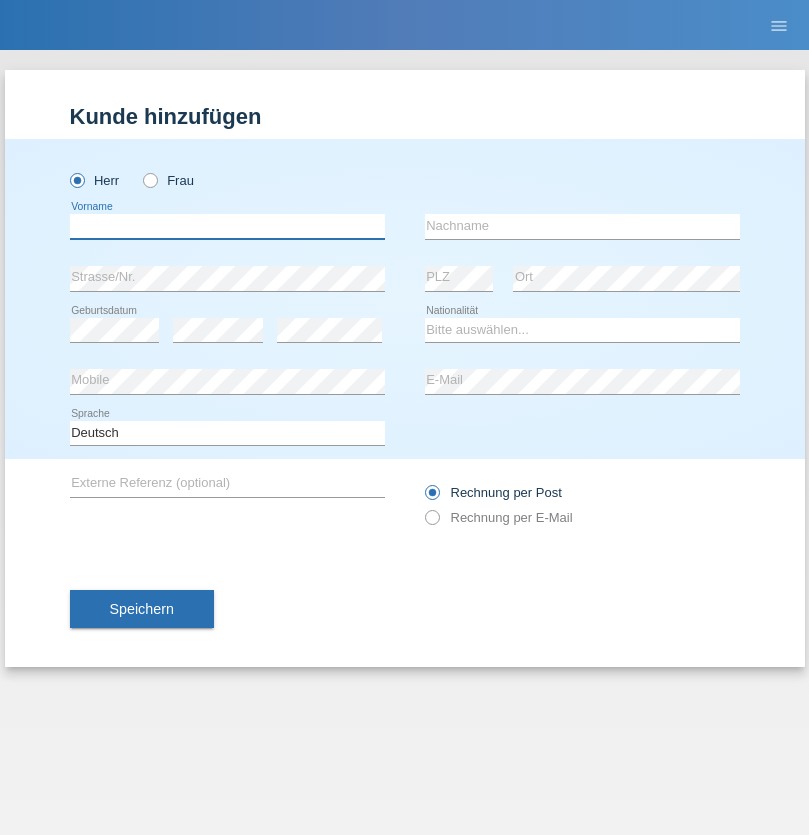 click at bounding box center (227, 226) 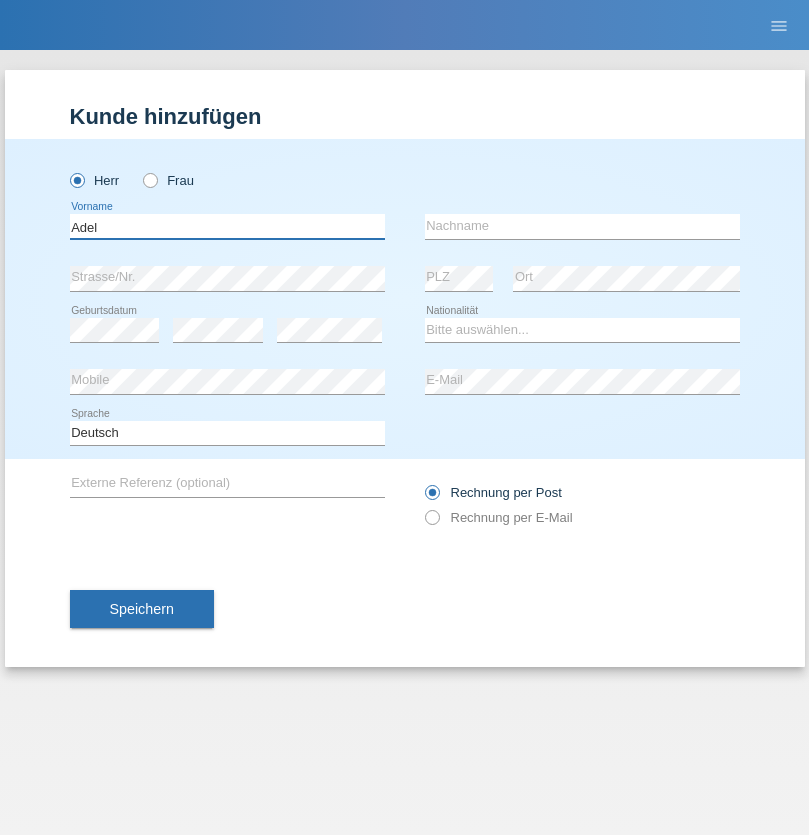 type on "Adel" 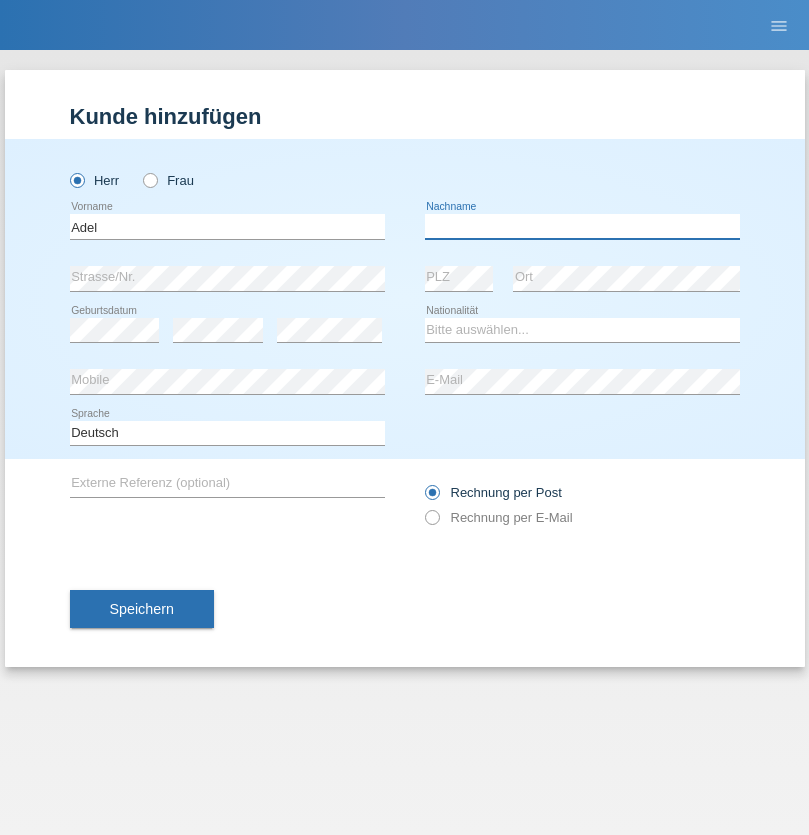 click at bounding box center (582, 226) 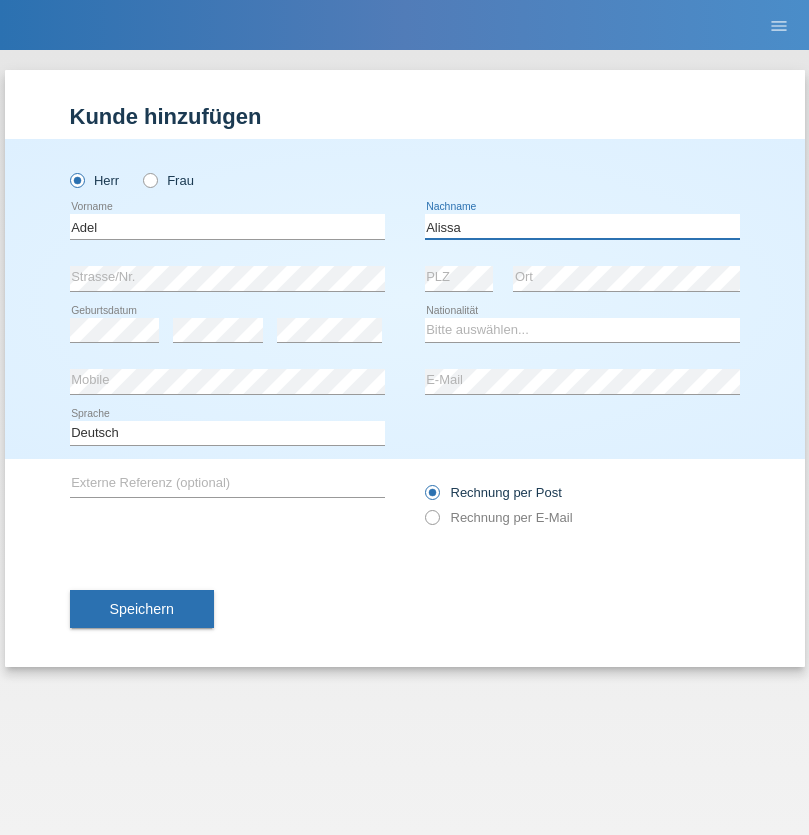 type on "Alissa" 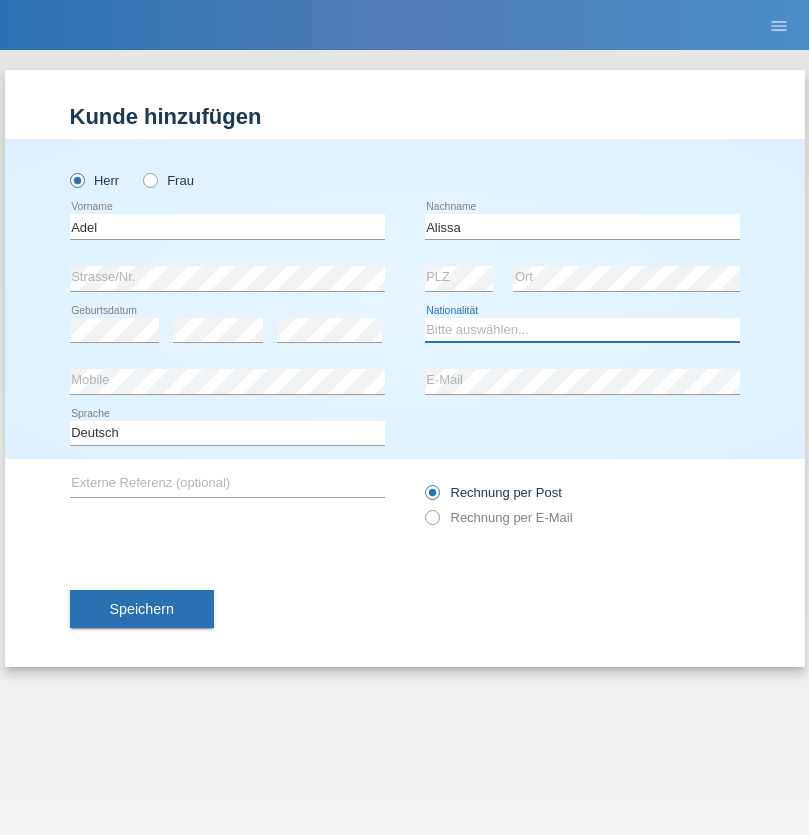 select on "SY" 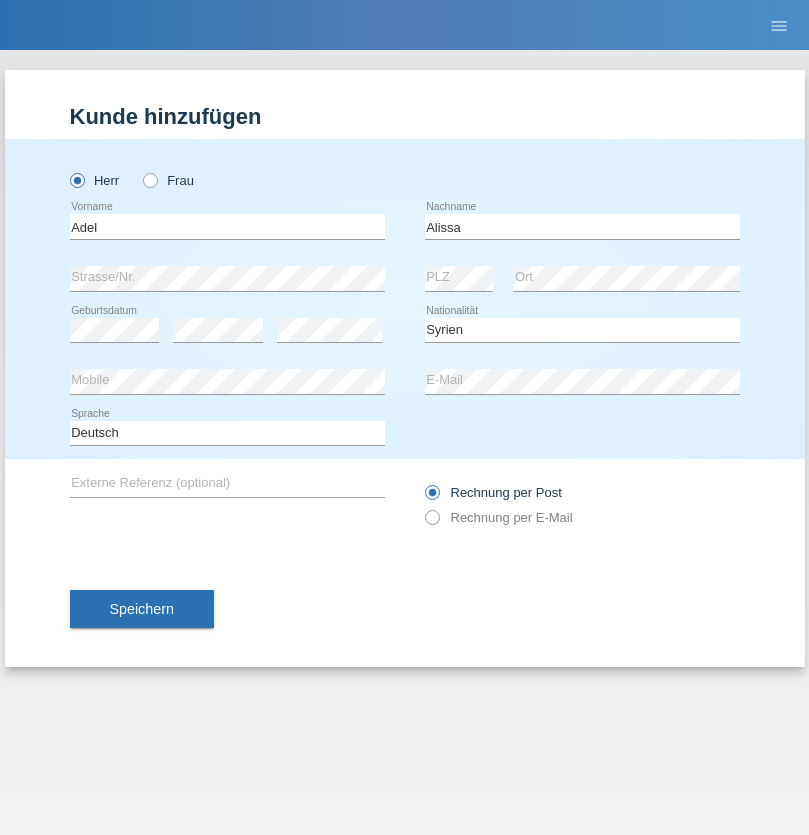 select on "C" 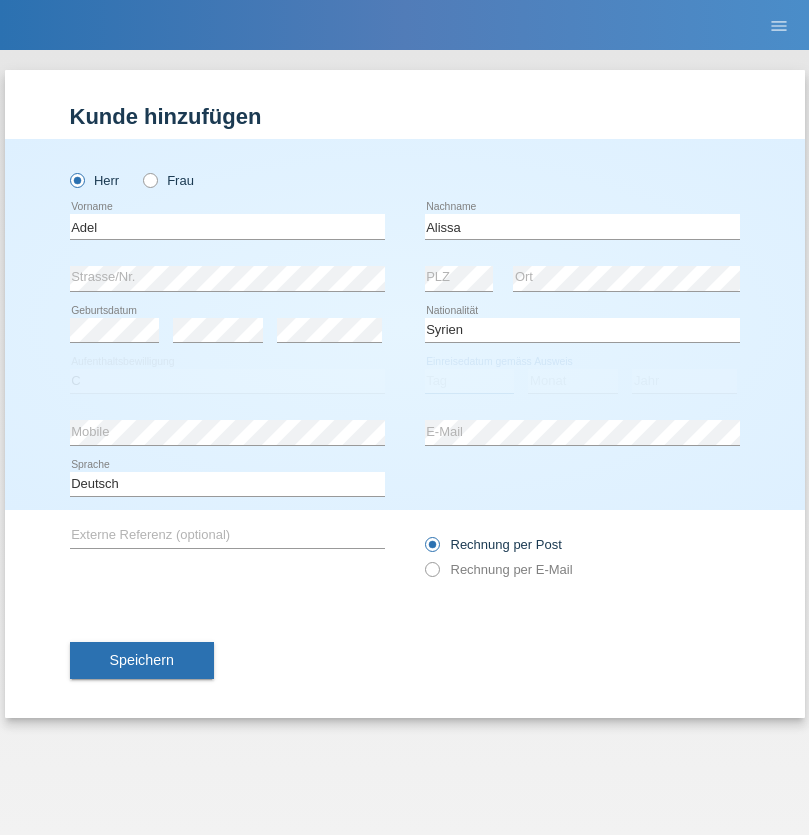 select on "20" 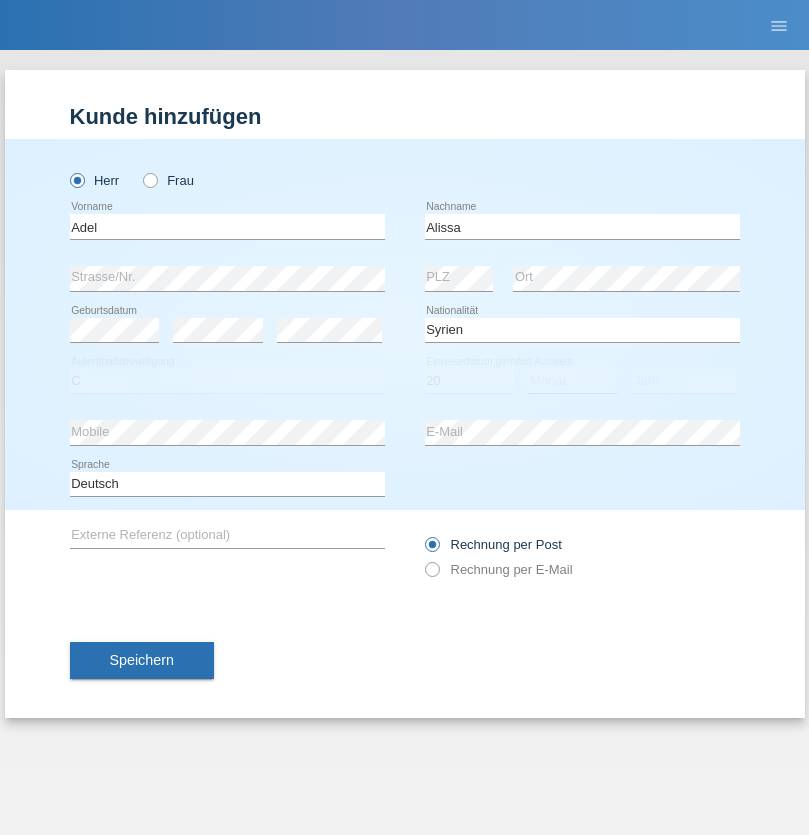 select on "09" 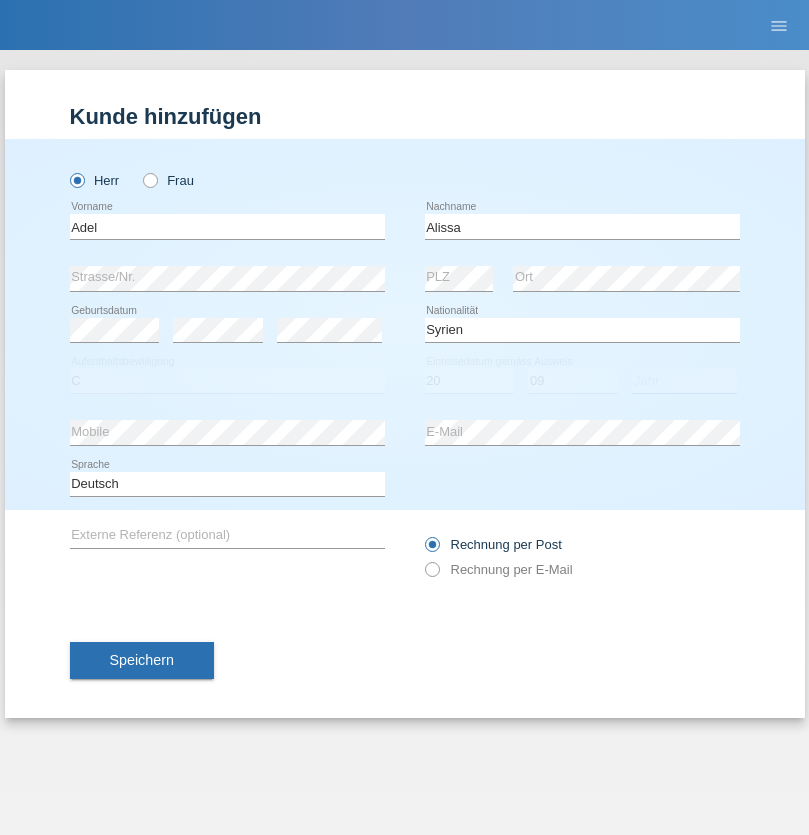select on "2018" 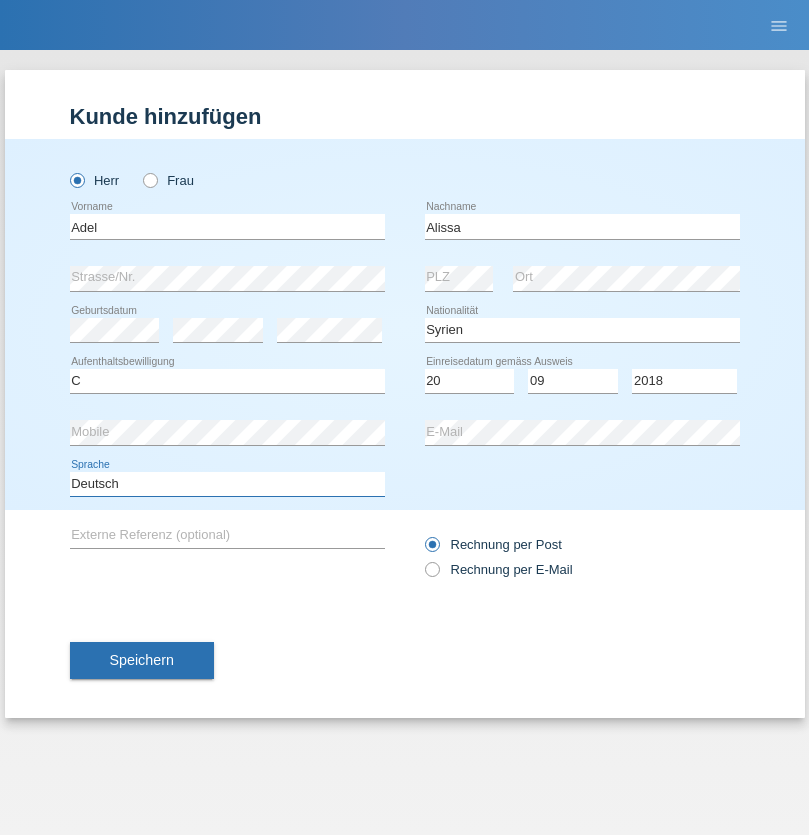 select on "en" 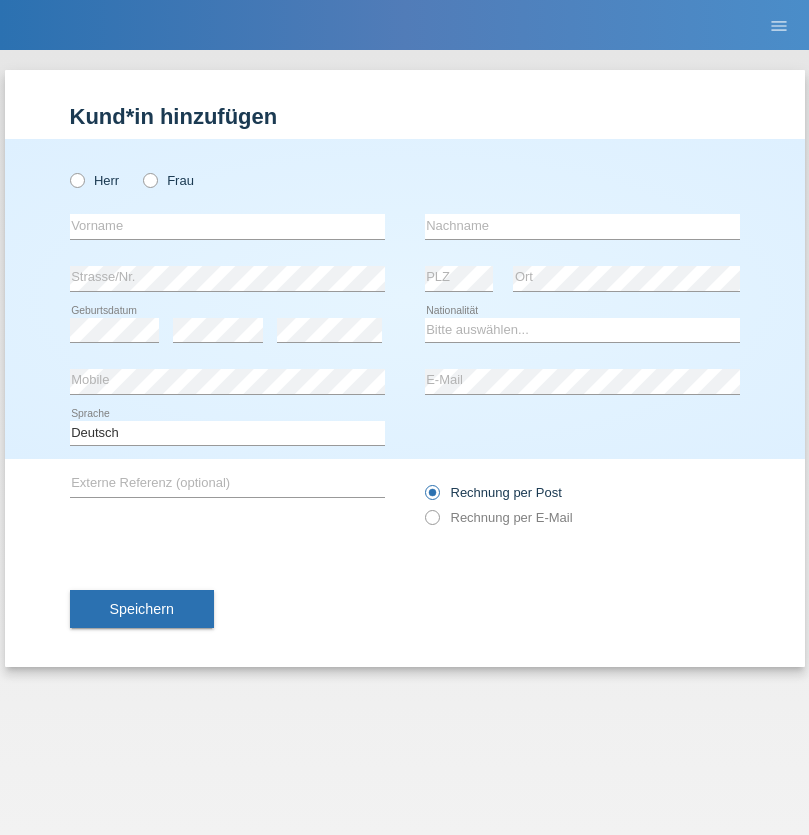 scroll, scrollTop: 0, scrollLeft: 0, axis: both 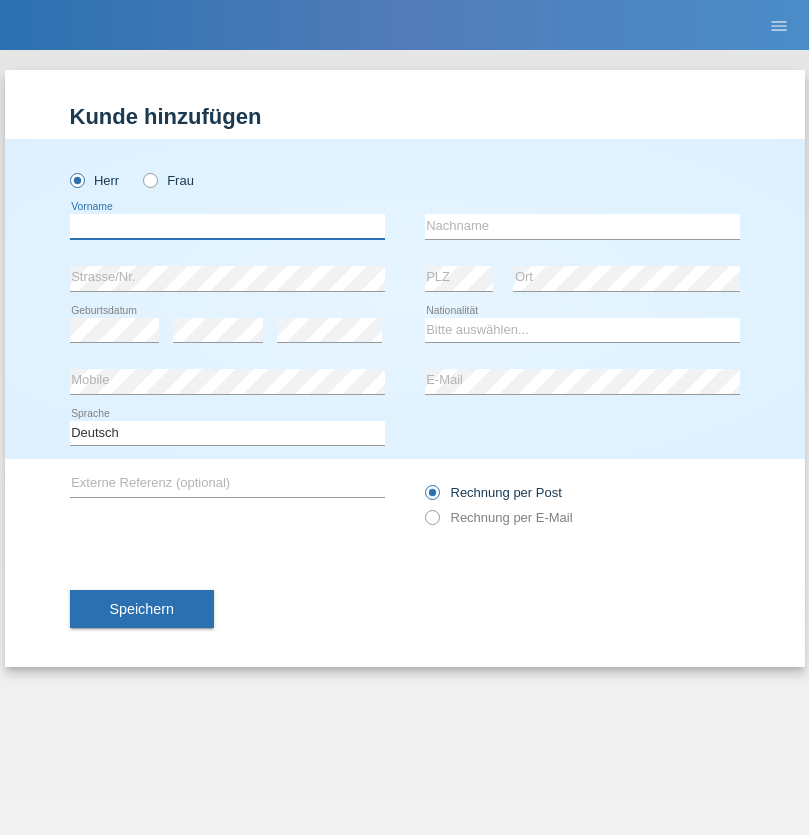 click at bounding box center [227, 226] 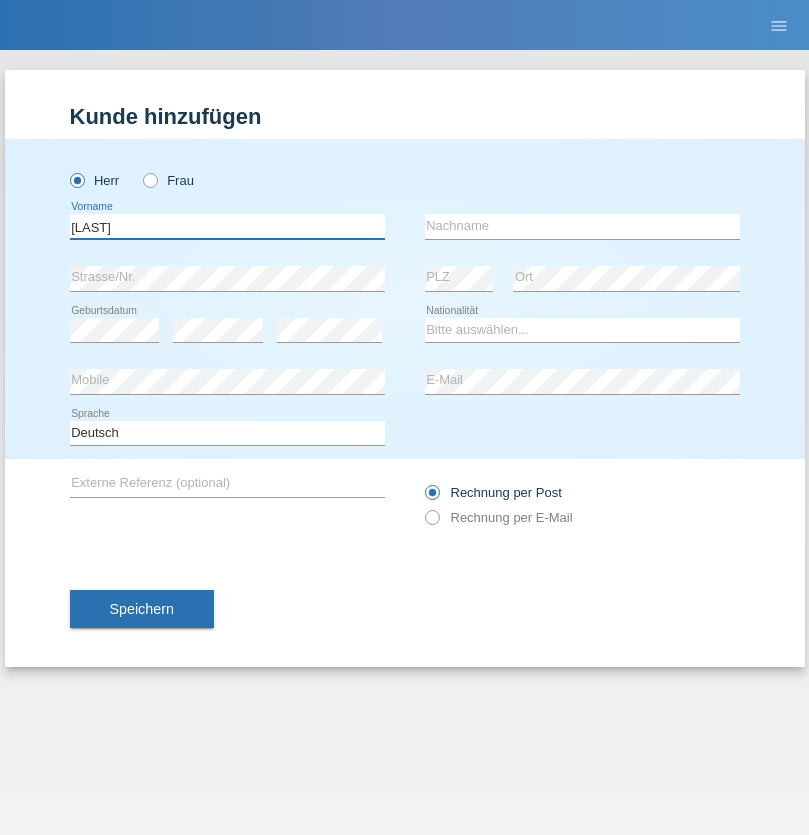 type on "Thibault" 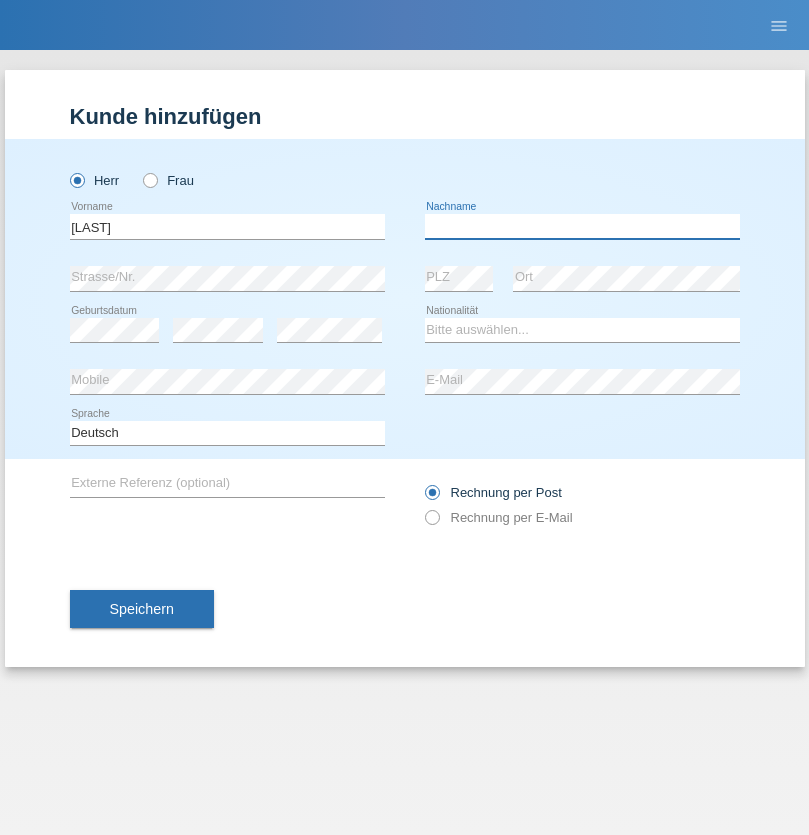click at bounding box center [582, 226] 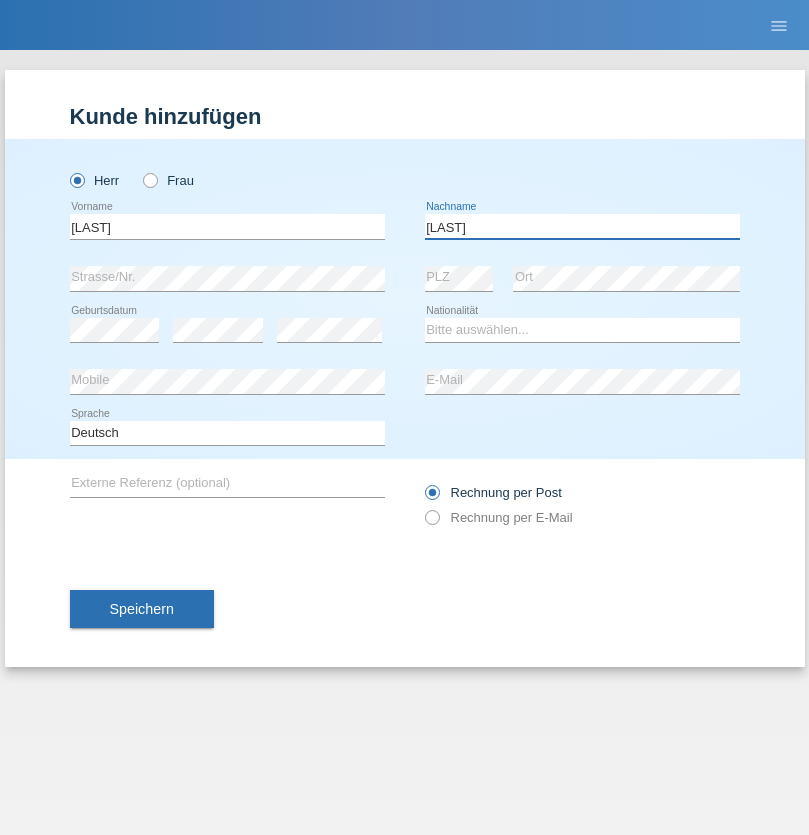 type on "Richter" 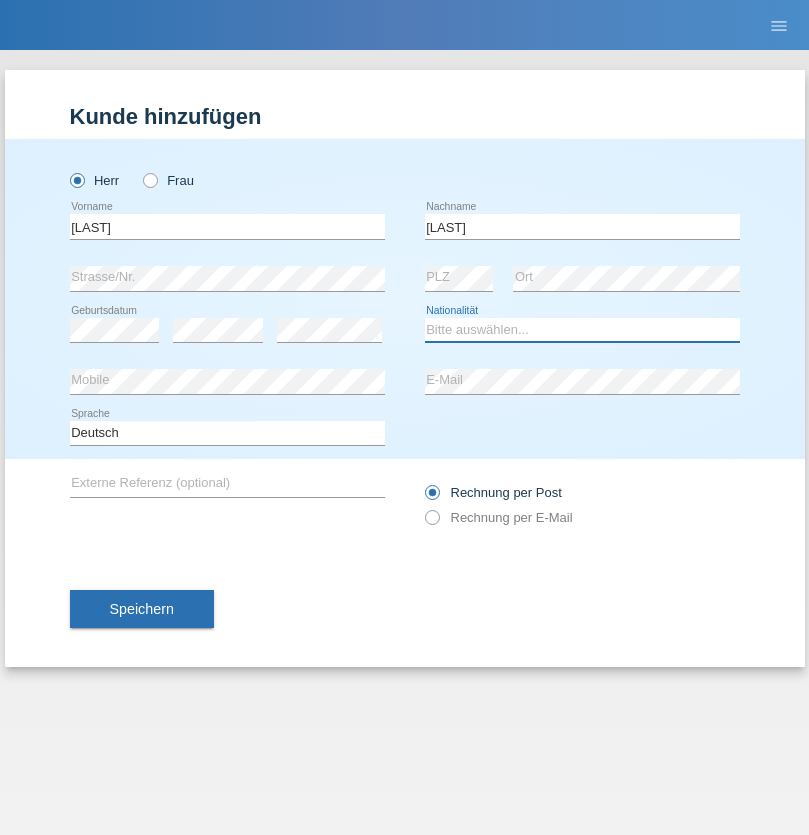 select on "CH" 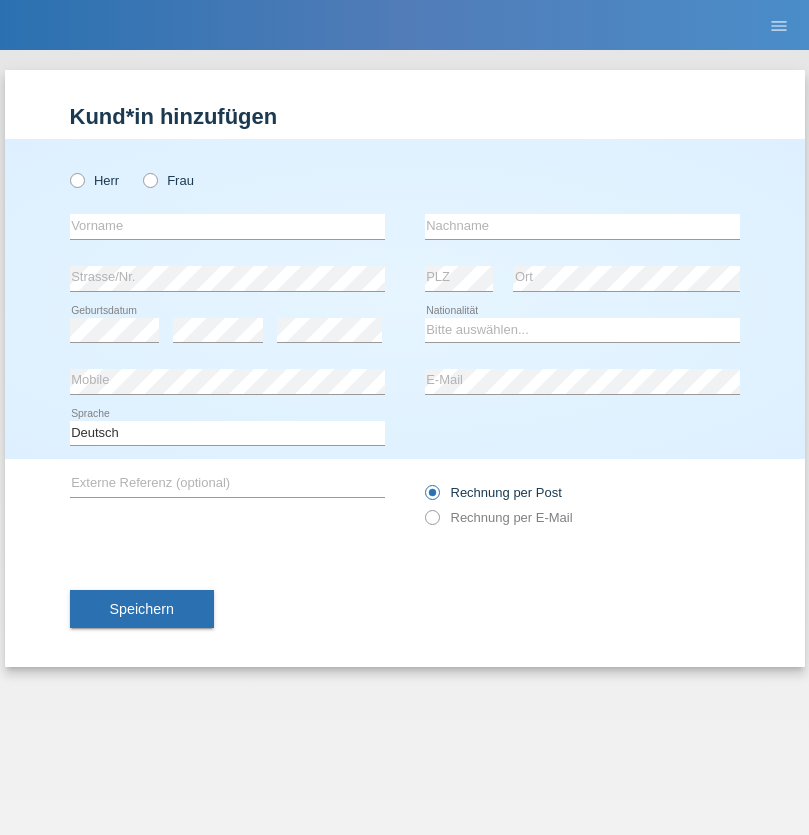 scroll, scrollTop: 0, scrollLeft: 0, axis: both 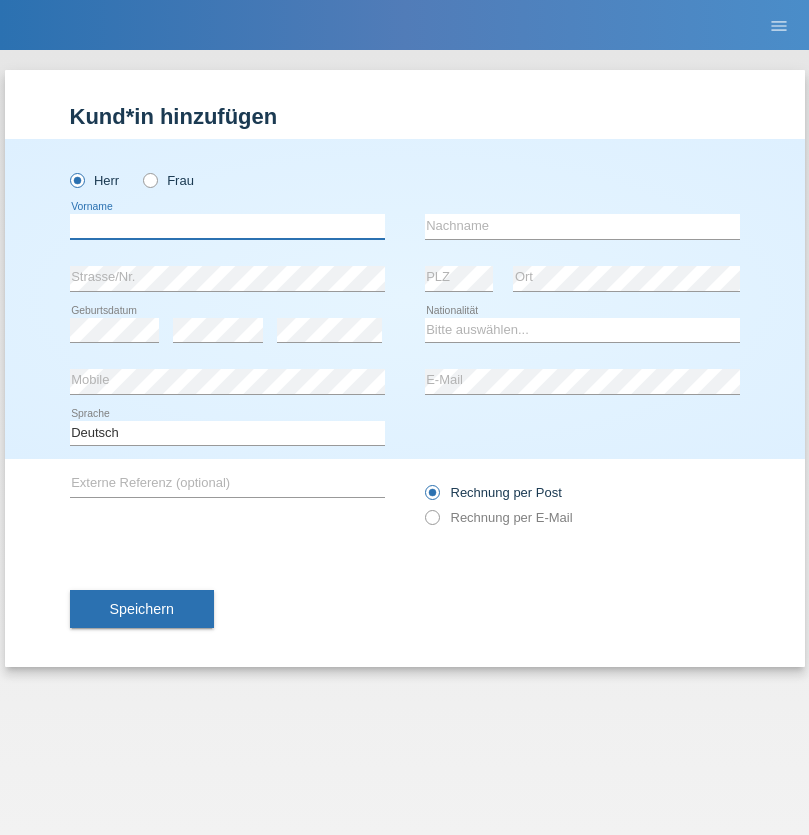 click at bounding box center (227, 226) 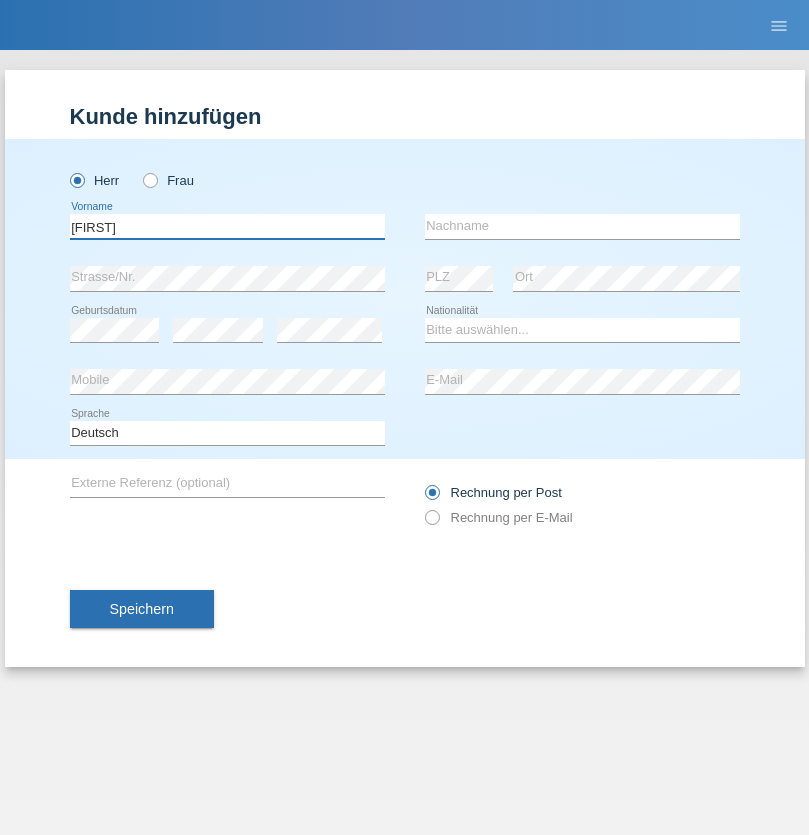 type on "[FIRST]" 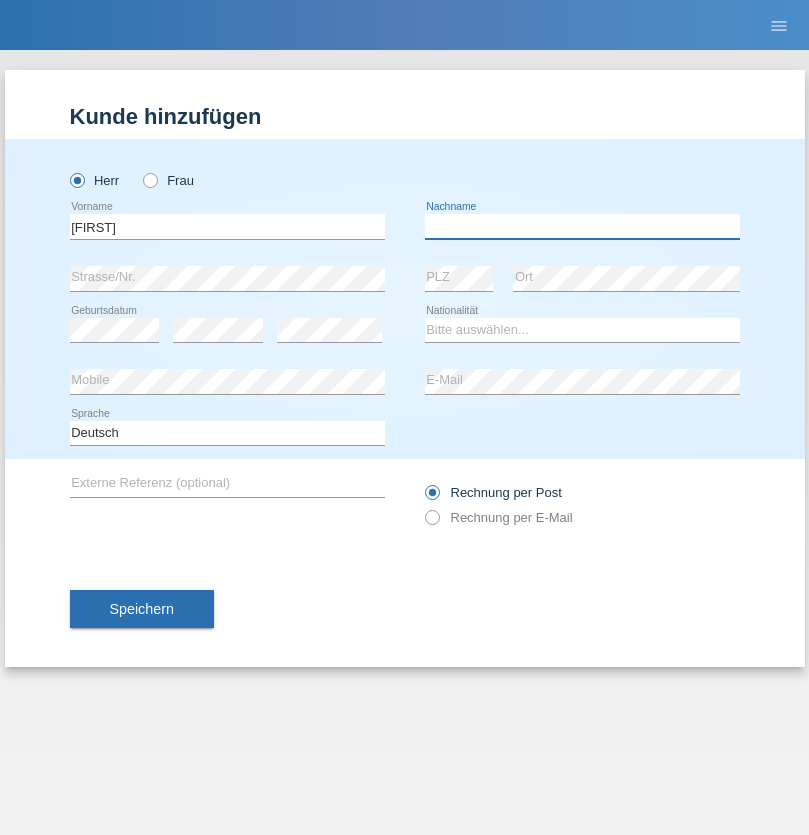 click at bounding box center (582, 226) 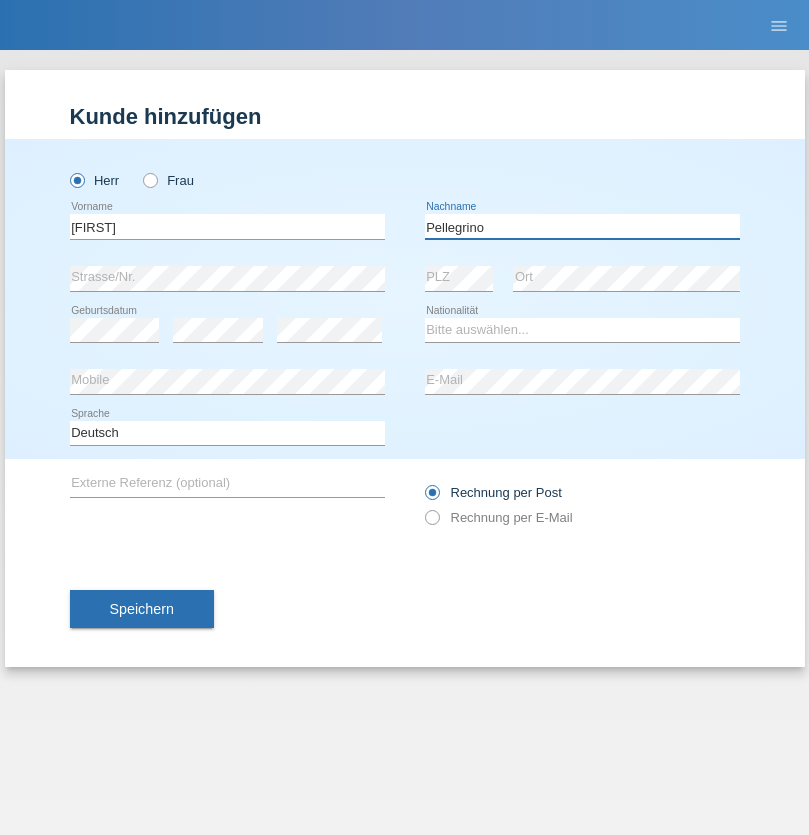 type on "Pellegrino" 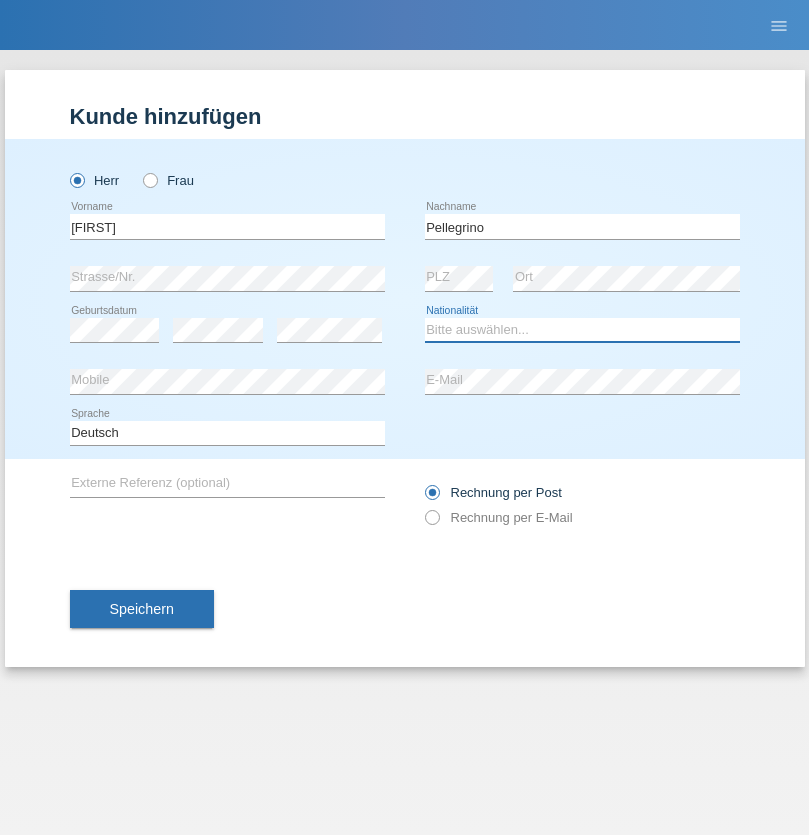 select on "IT" 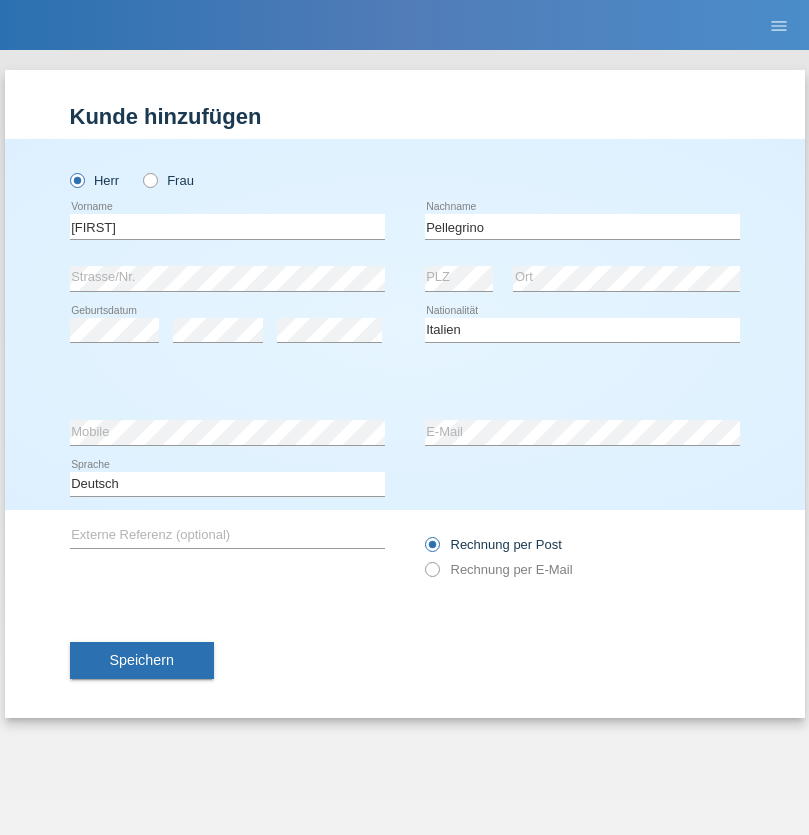 select on "C" 